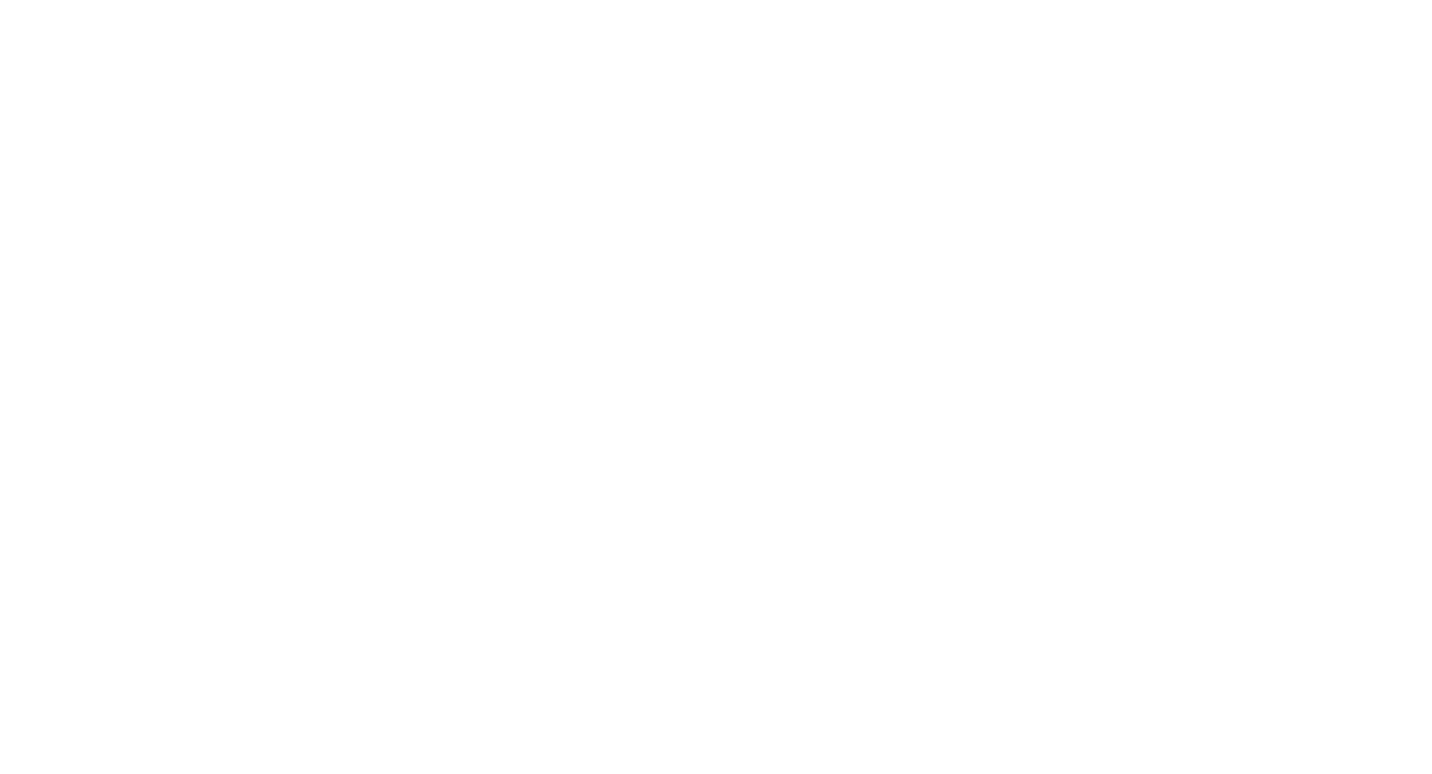 scroll, scrollTop: 0, scrollLeft: 0, axis: both 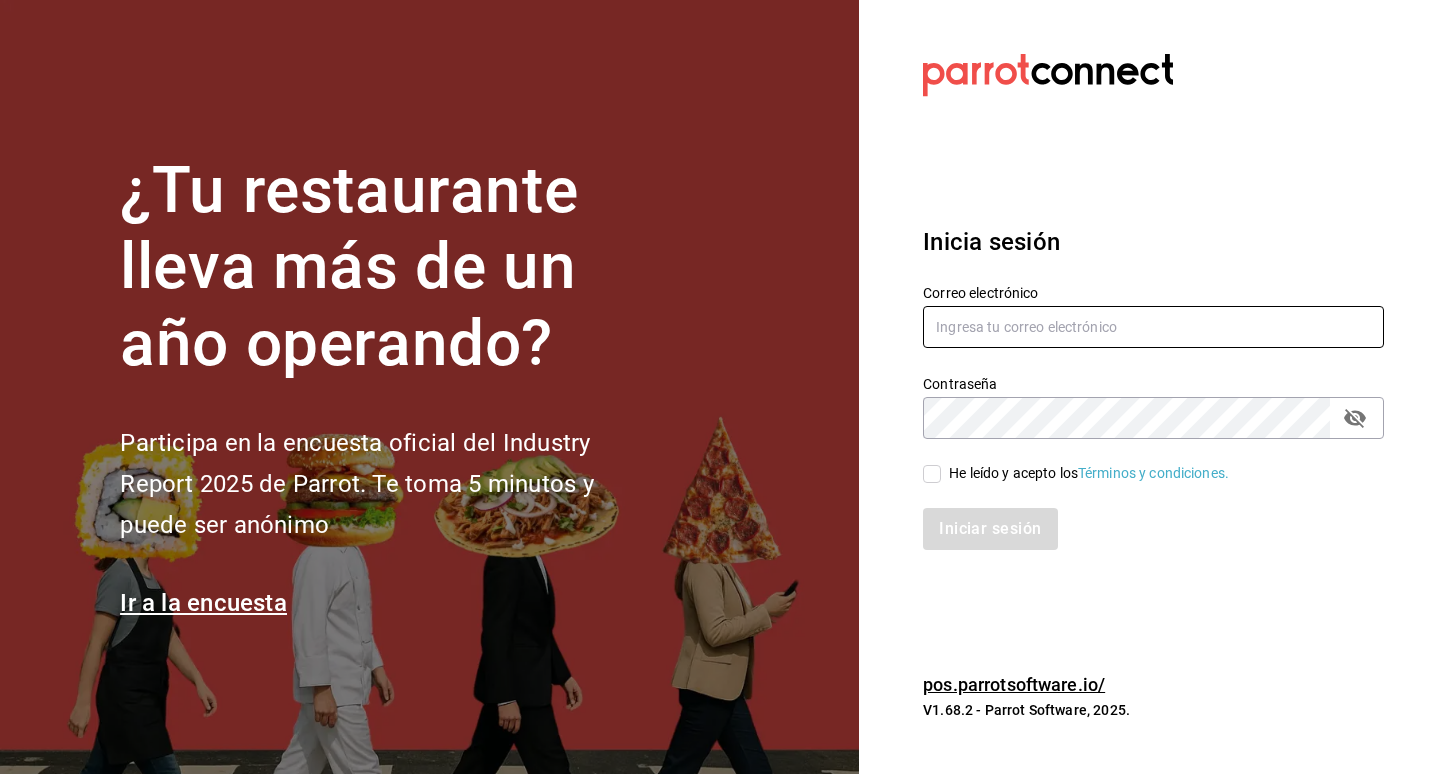 click at bounding box center (1153, 327) 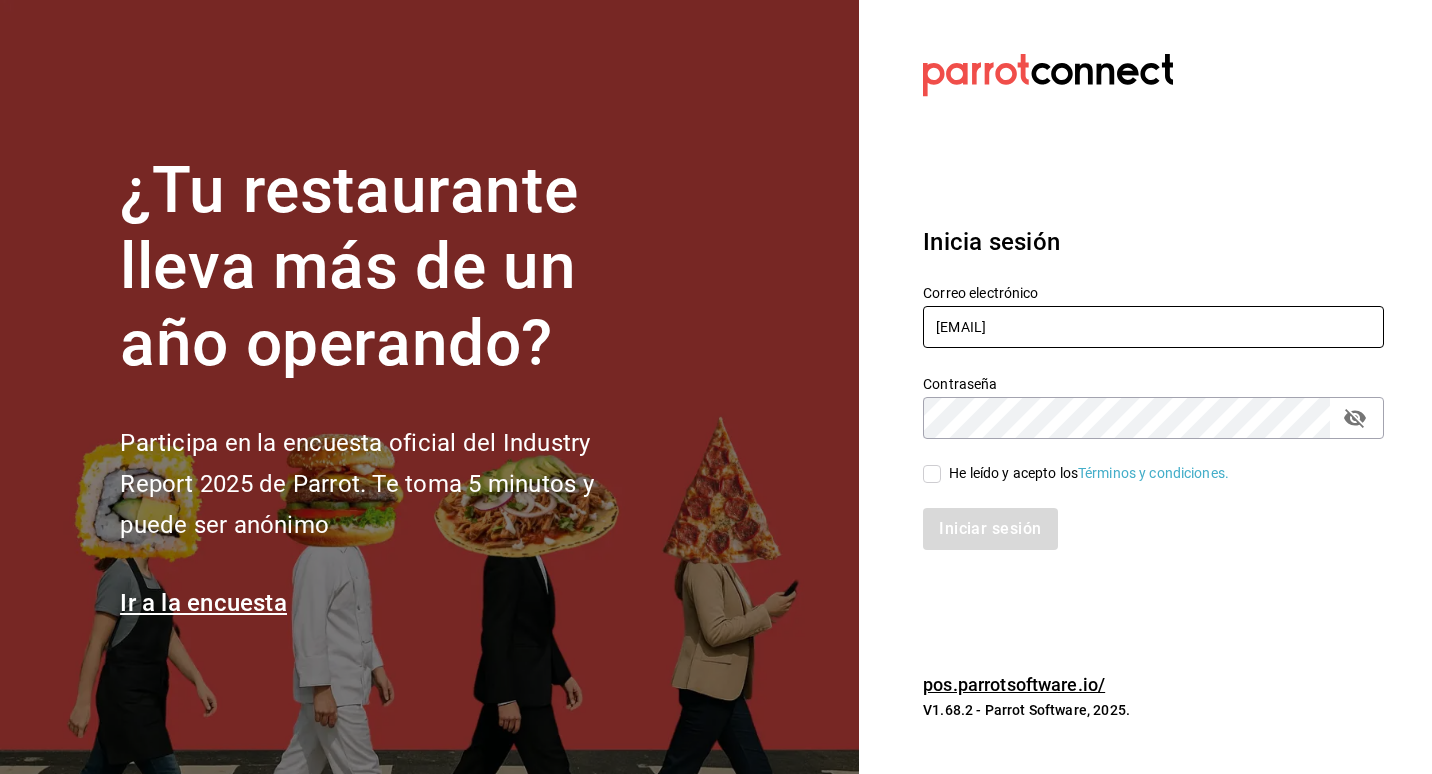type on "[EMAIL]" 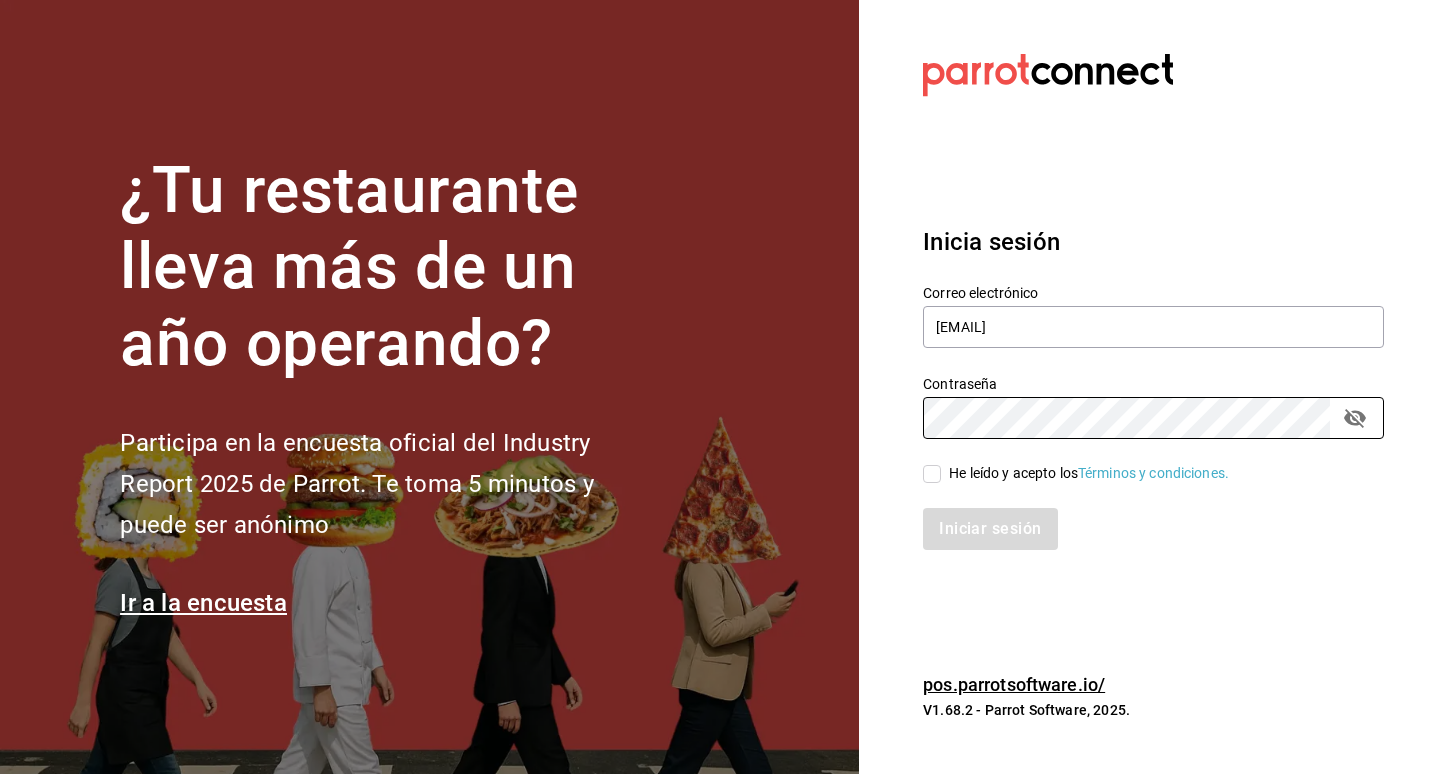click on "He leído y acepto los  Términos y condiciones." at bounding box center (1085, 473) 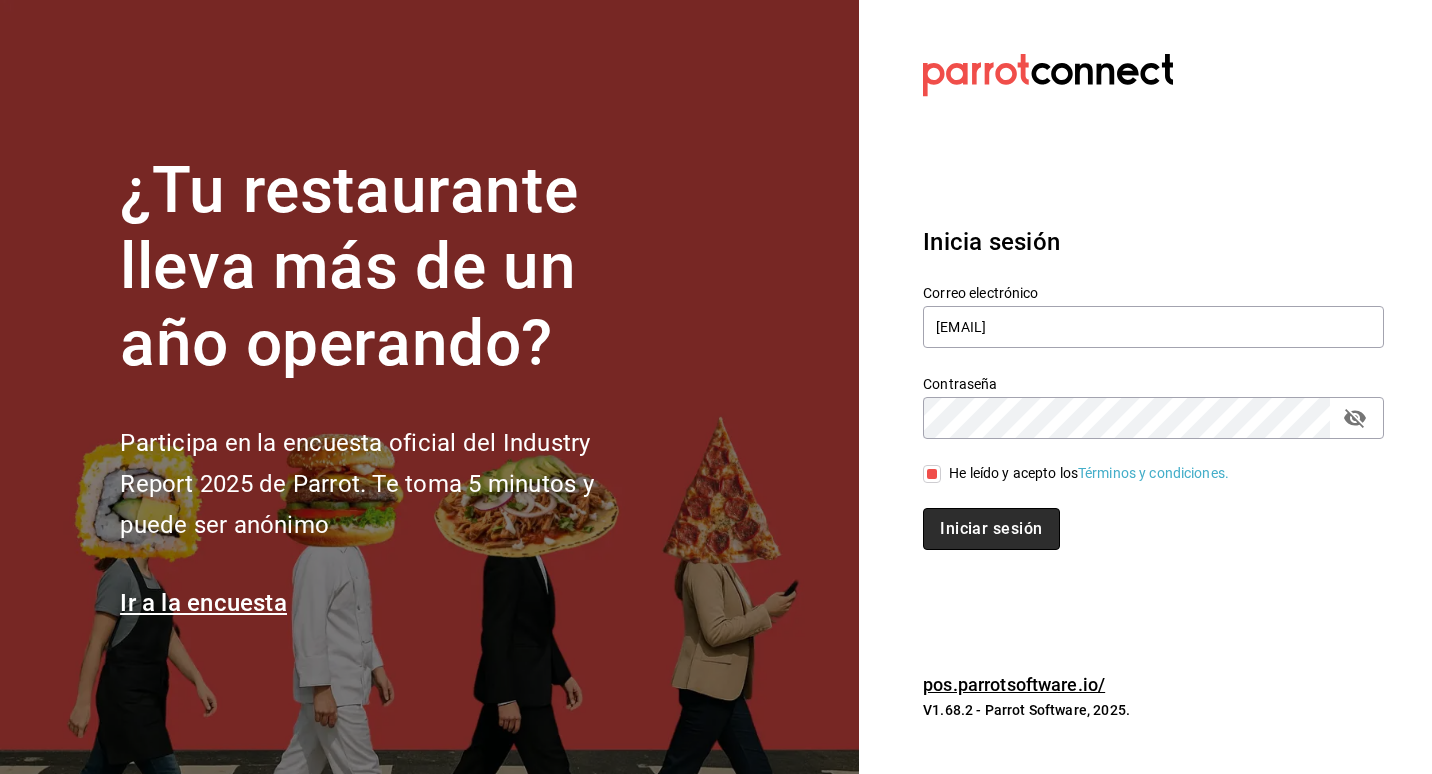 click on "Iniciar sesión" at bounding box center (991, 529) 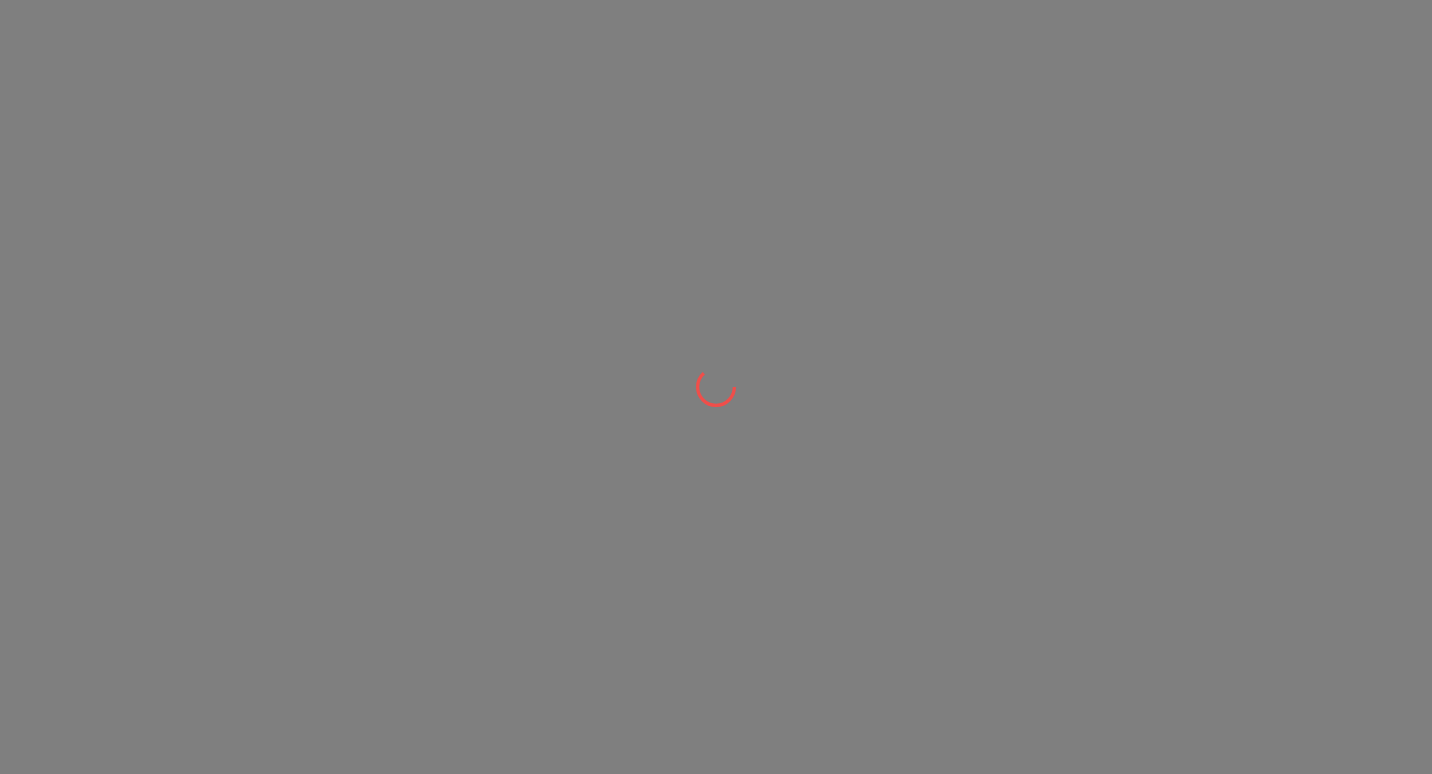 scroll, scrollTop: 0, scrollLeft: 0, axis: both 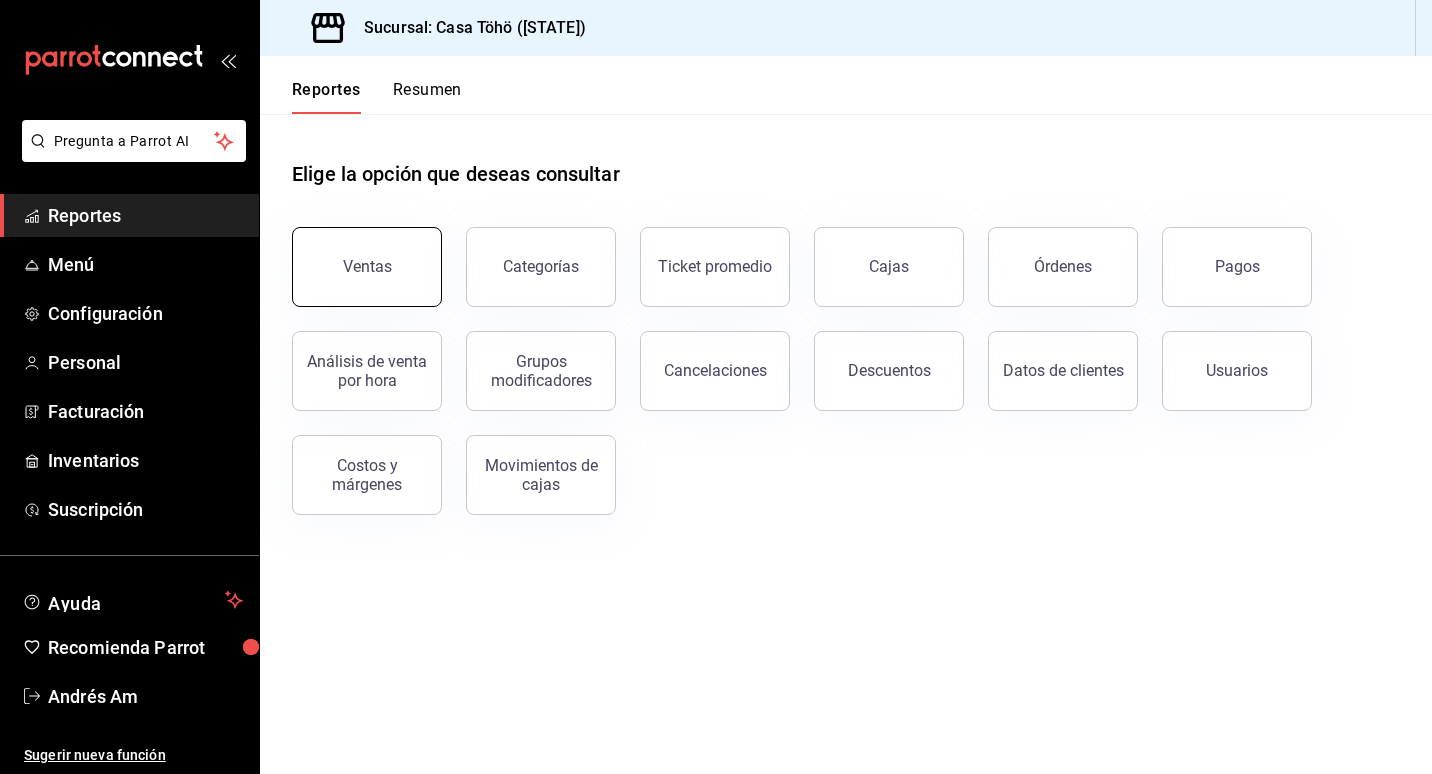 click on "Ventas" at bounding box center (367, 267) 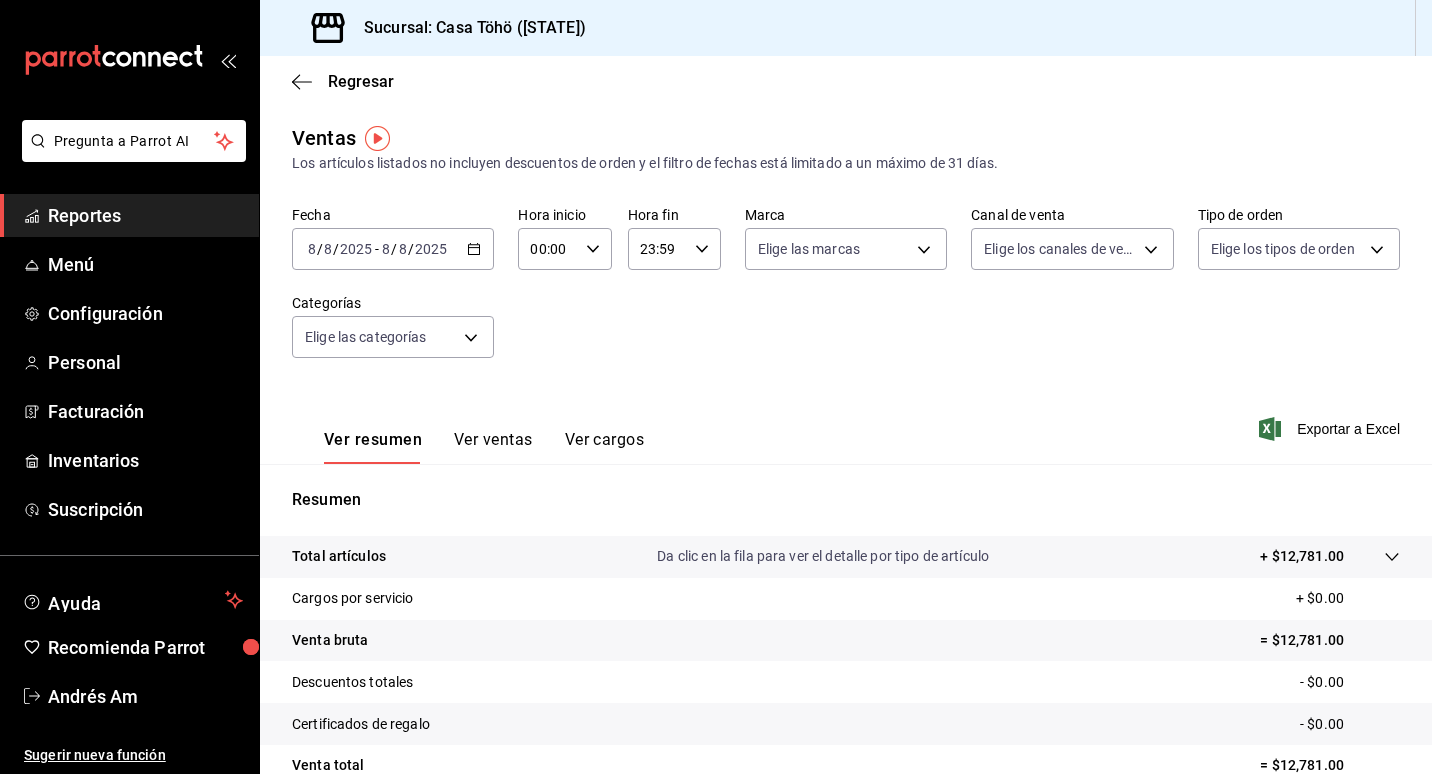 click 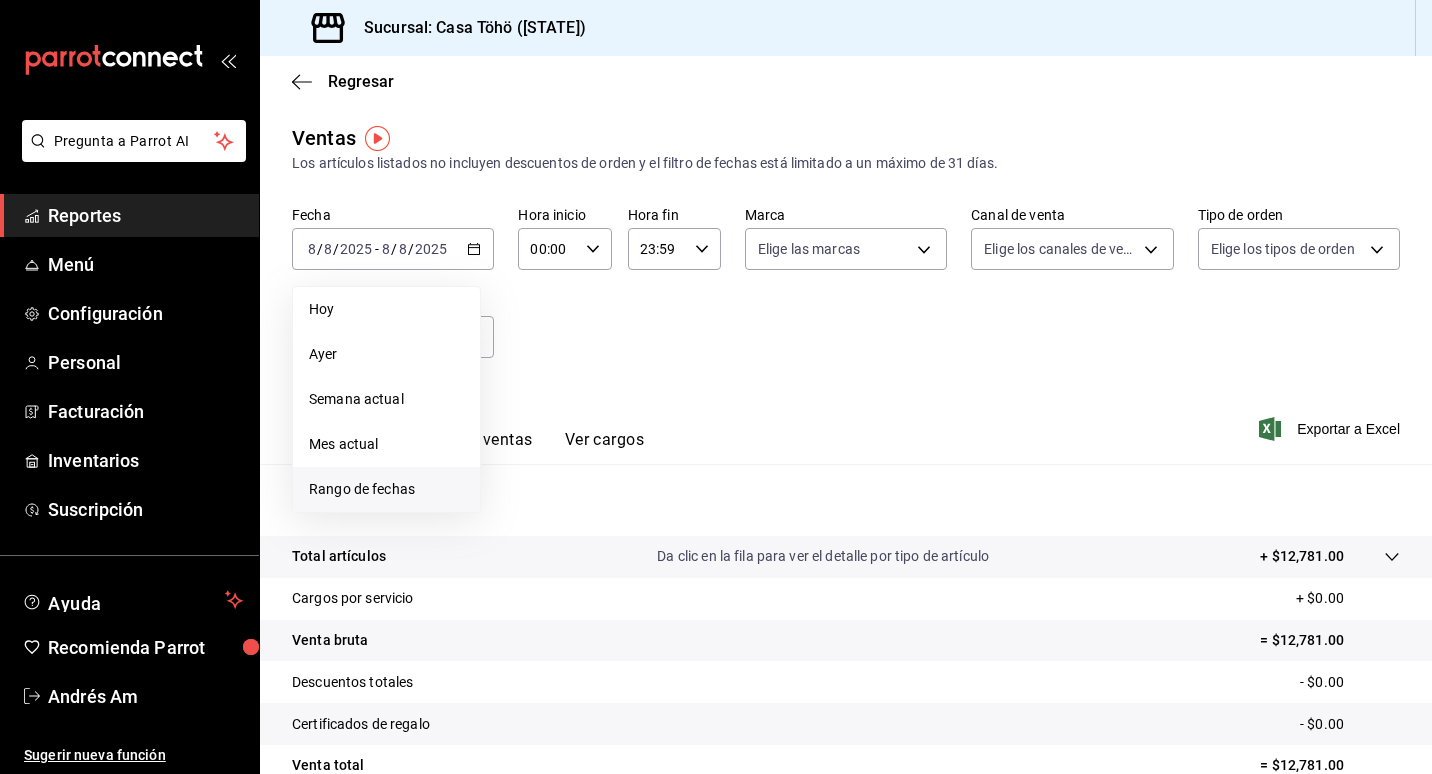 click on "Rango de fechas" at bounding box center (386, 489) 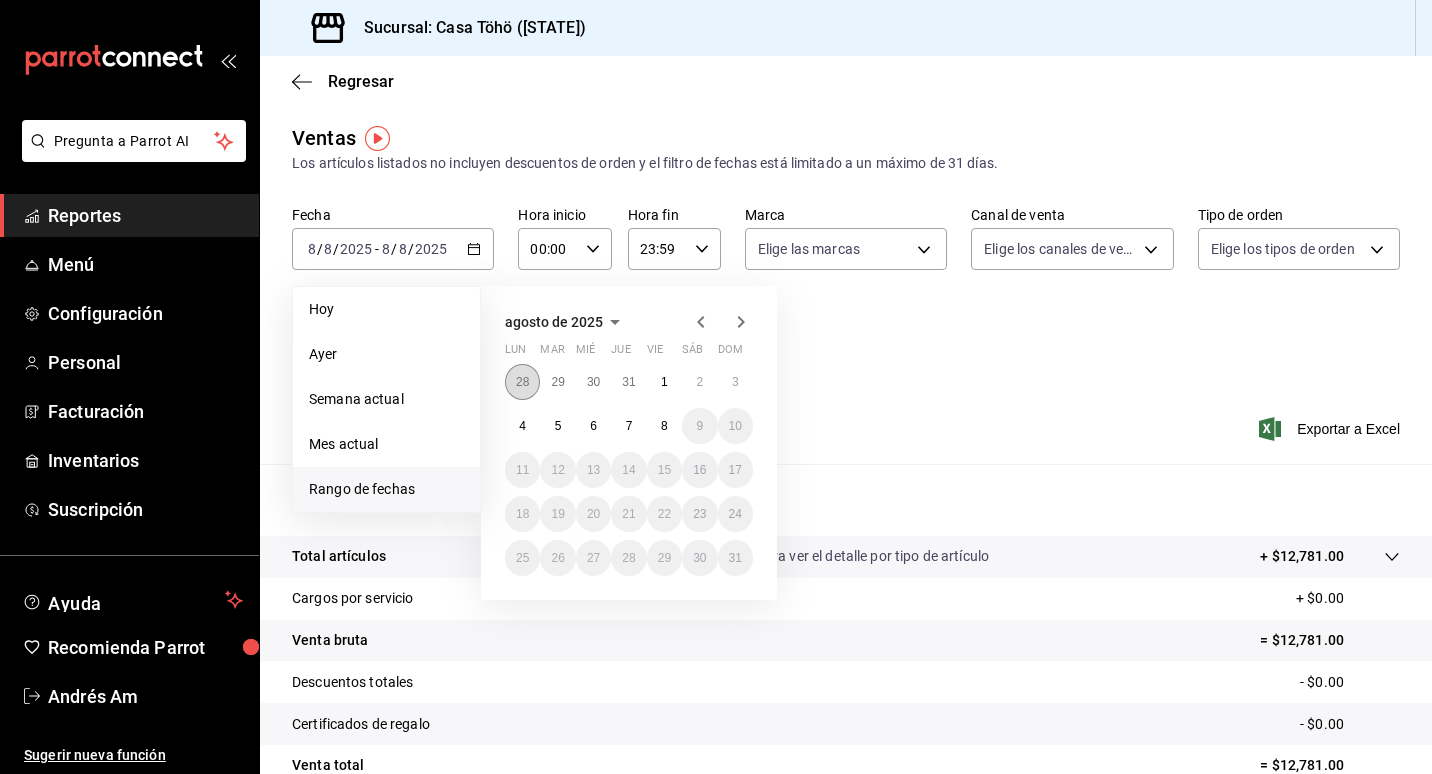 click on "28" at bounding box center [522, 382] 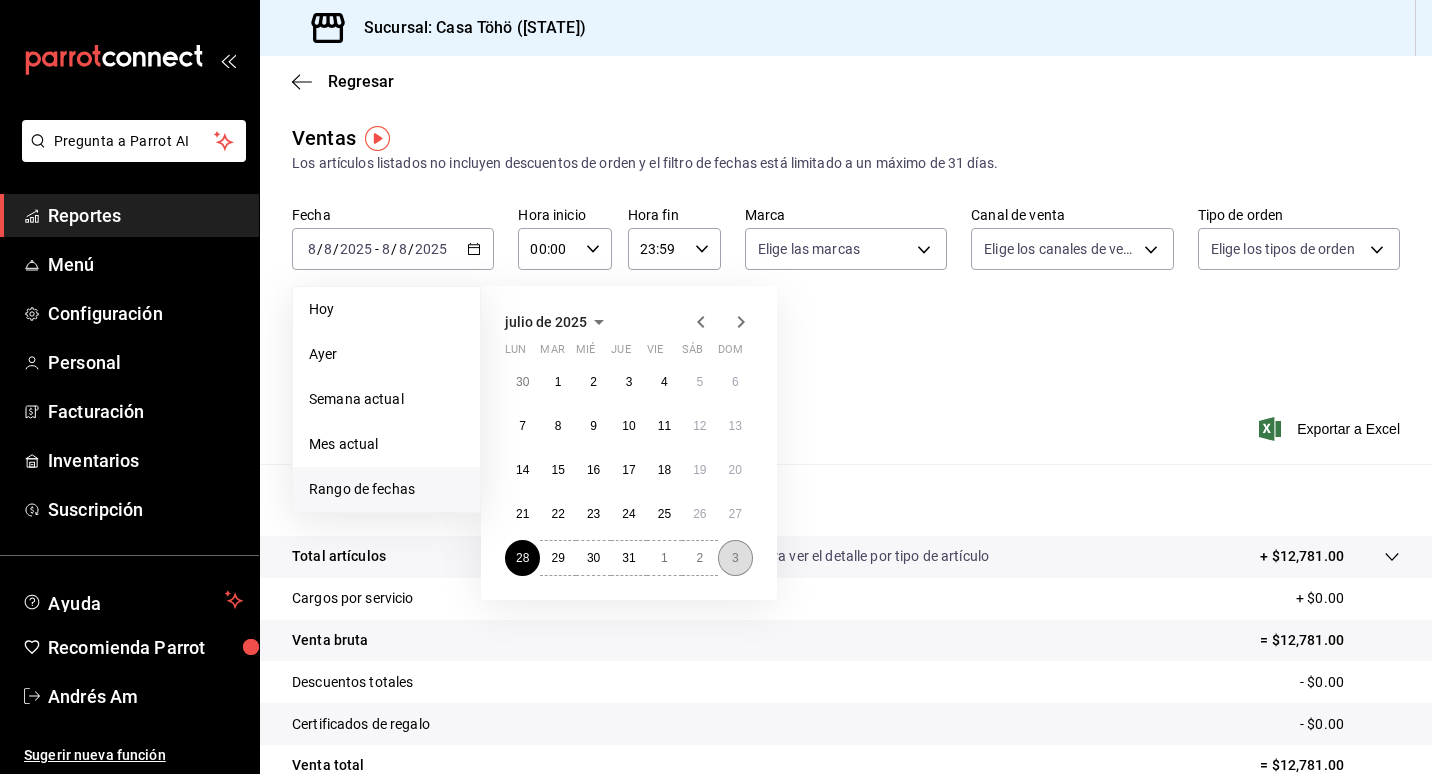 click on "3" at bounding box center [735, 558] 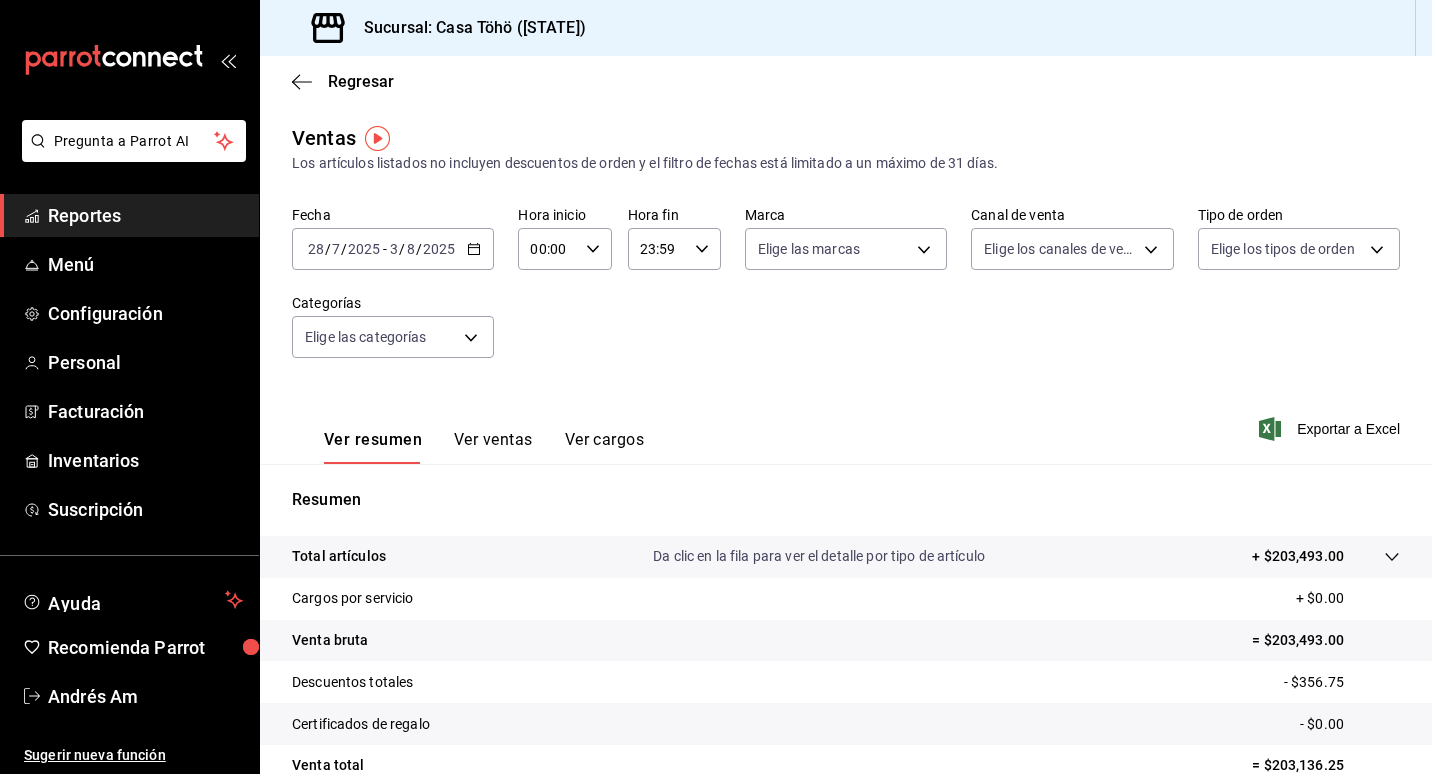 click on "Ver ventas" at bounding box center (493, 447) 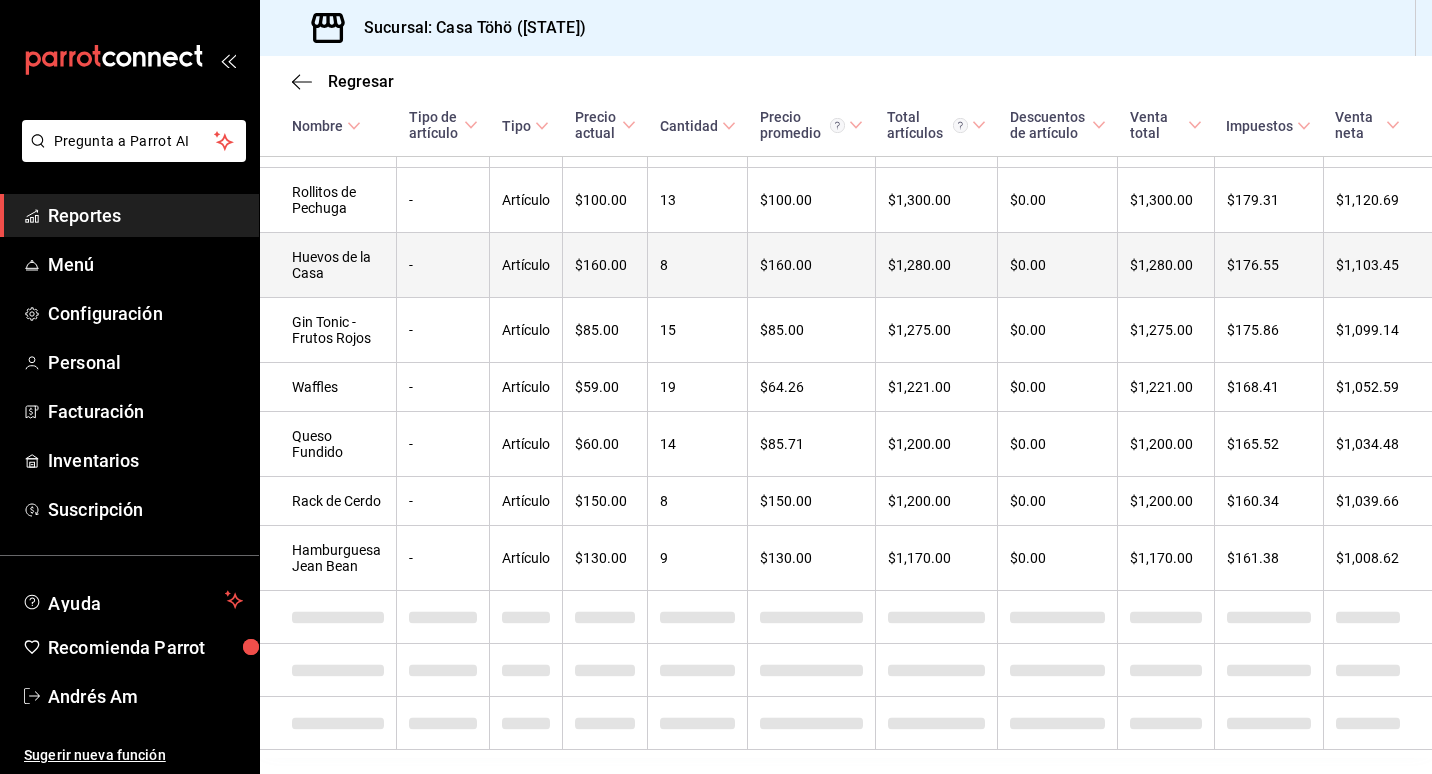 scroll, scrollTop: 3409, scrollLeft: 0, axis: vertical 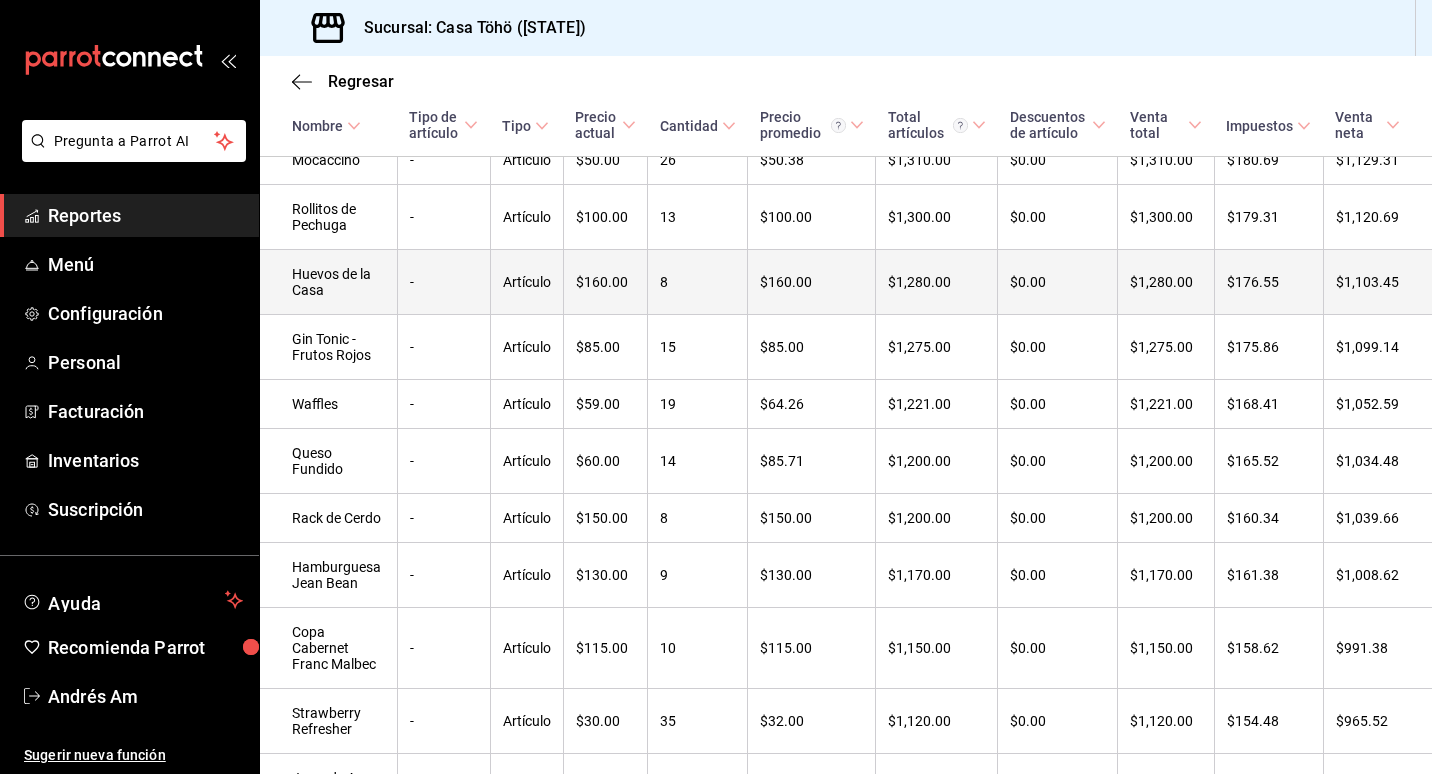 click on "Huevos de la Casa" at bounding box center (328, 282) 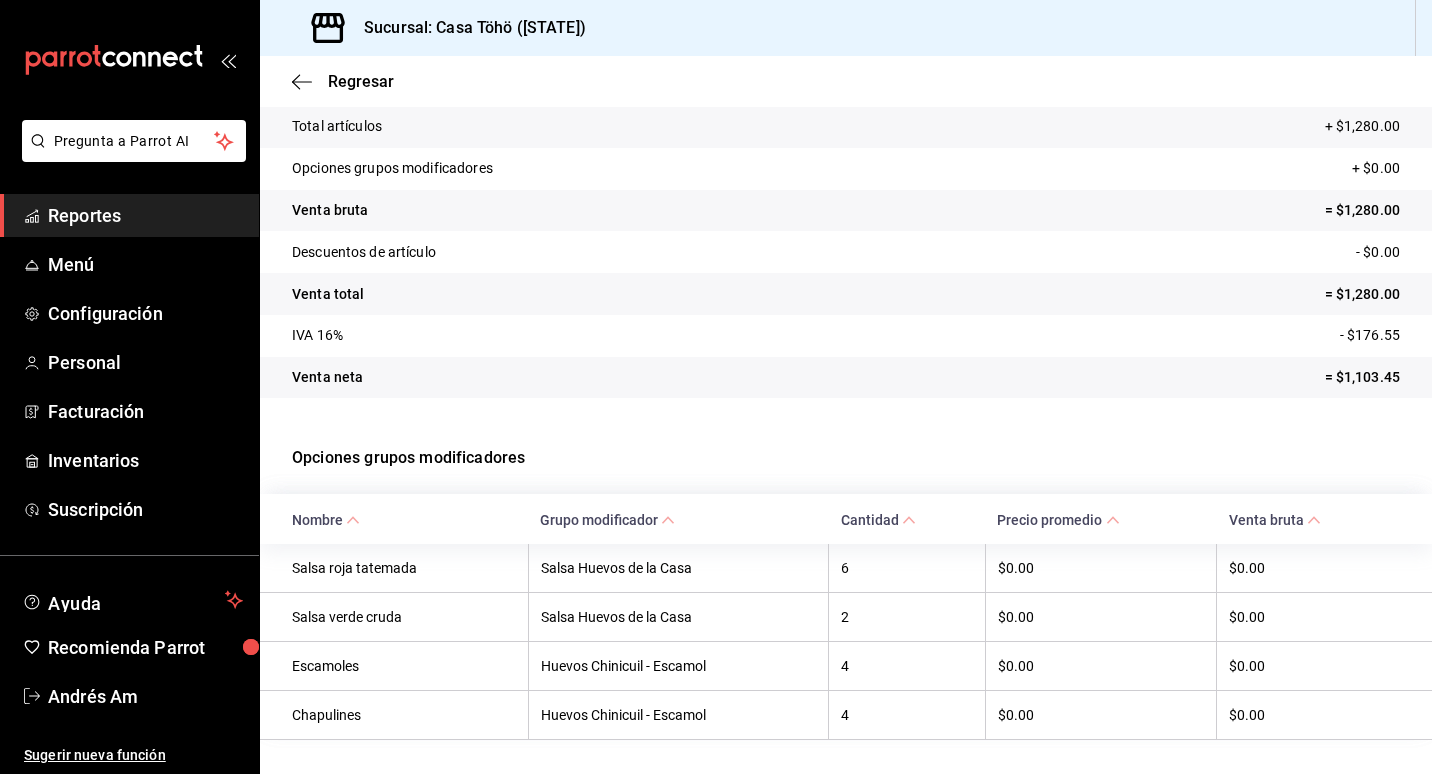 scroll, scrollTop: 175, scrollLeft: 0, axis: vertical 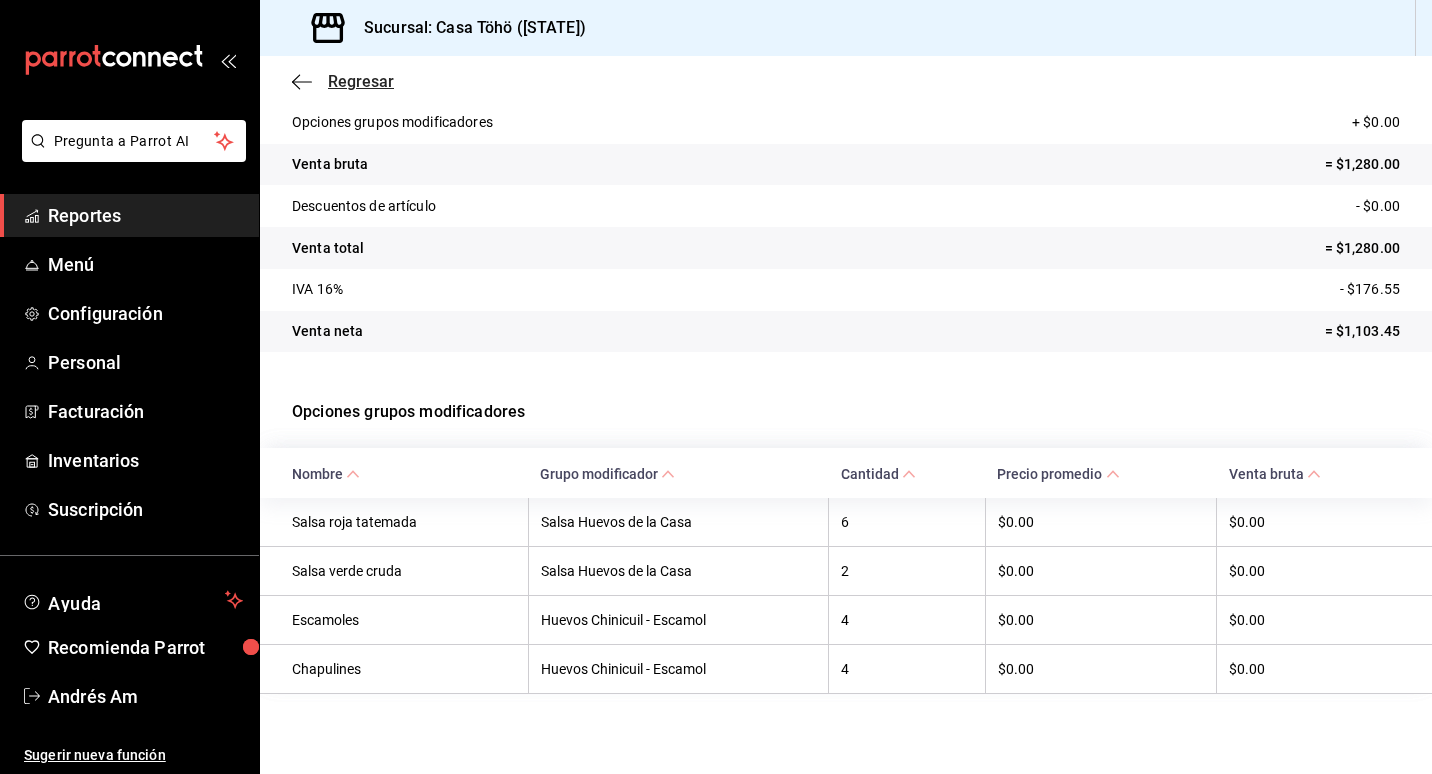 click on "Regresar" at bounding box center (361, 81) 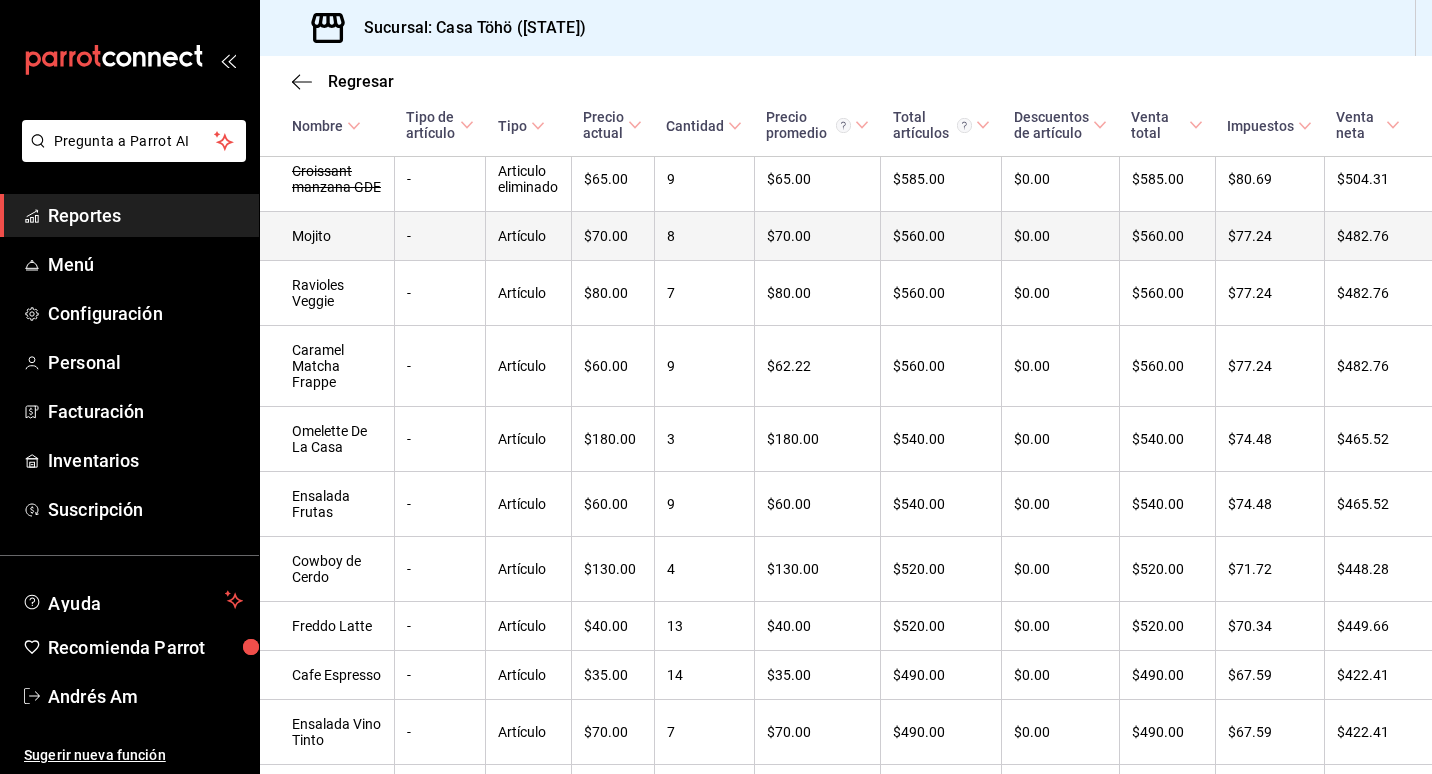 scroll, scrollTop: 6362, scrollLeft: 0, axis: vertical 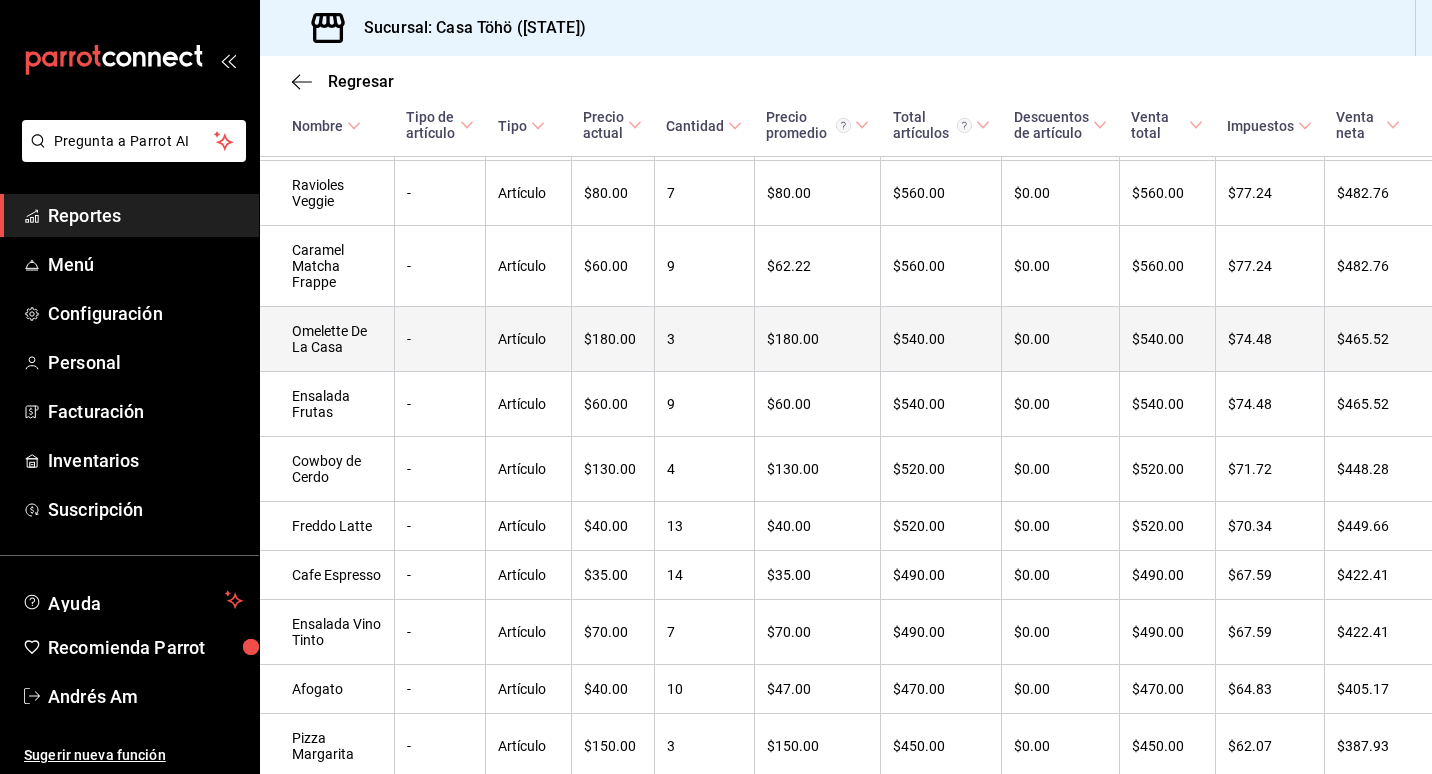 click on "Omelette De La Casa" at bounding box center (327, 339) 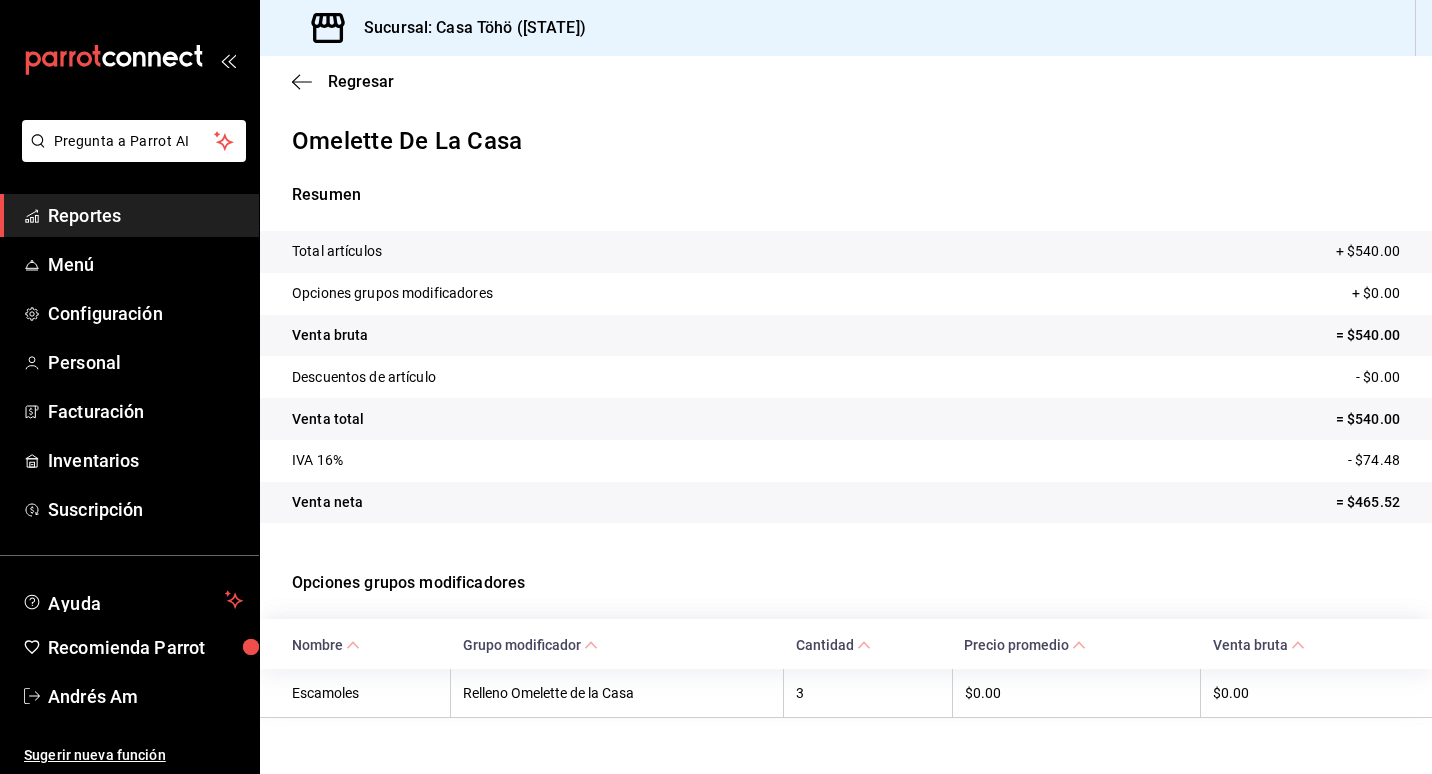 scroll, scrollTop: 25, scrollLeft: 0, axis: vertical 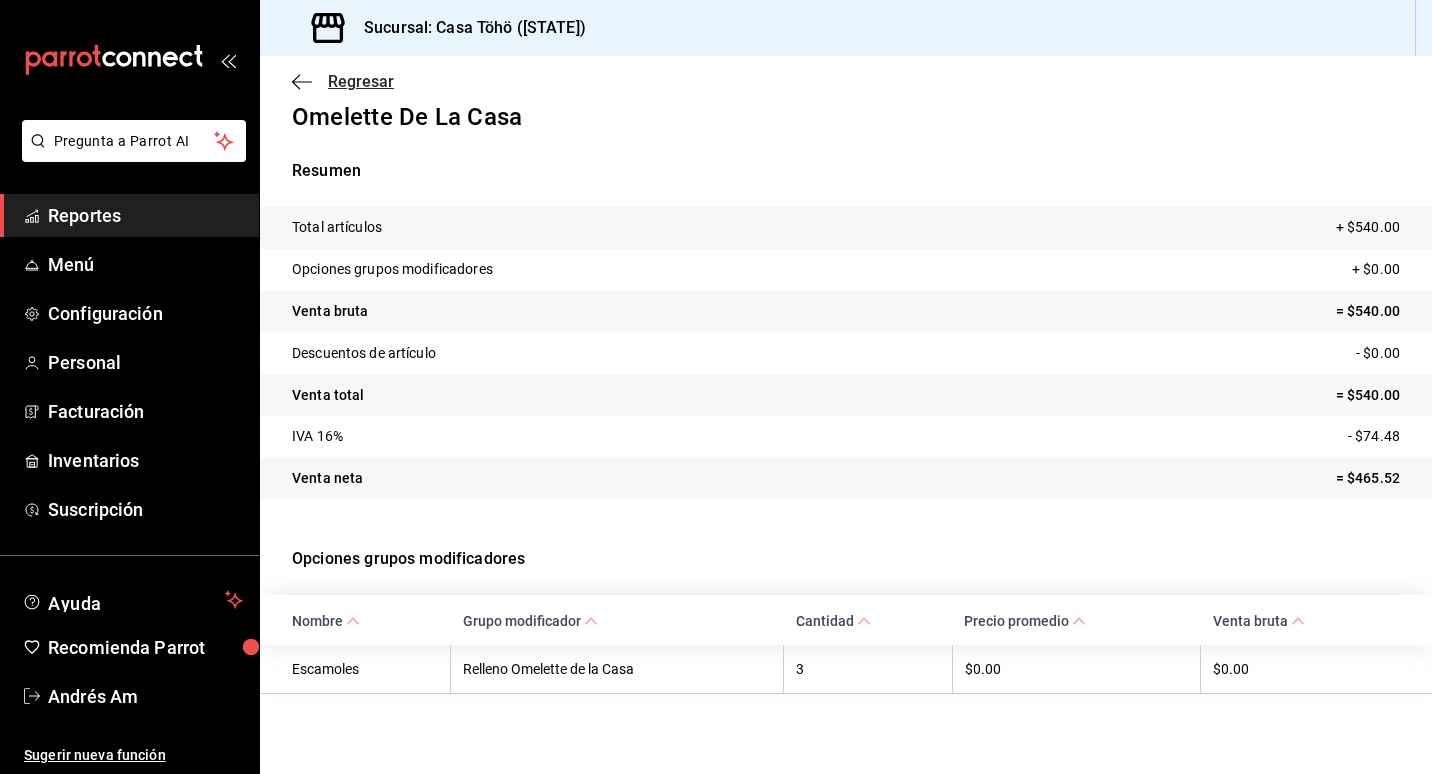 click on "Regresar" at bounding box center [361, 81] 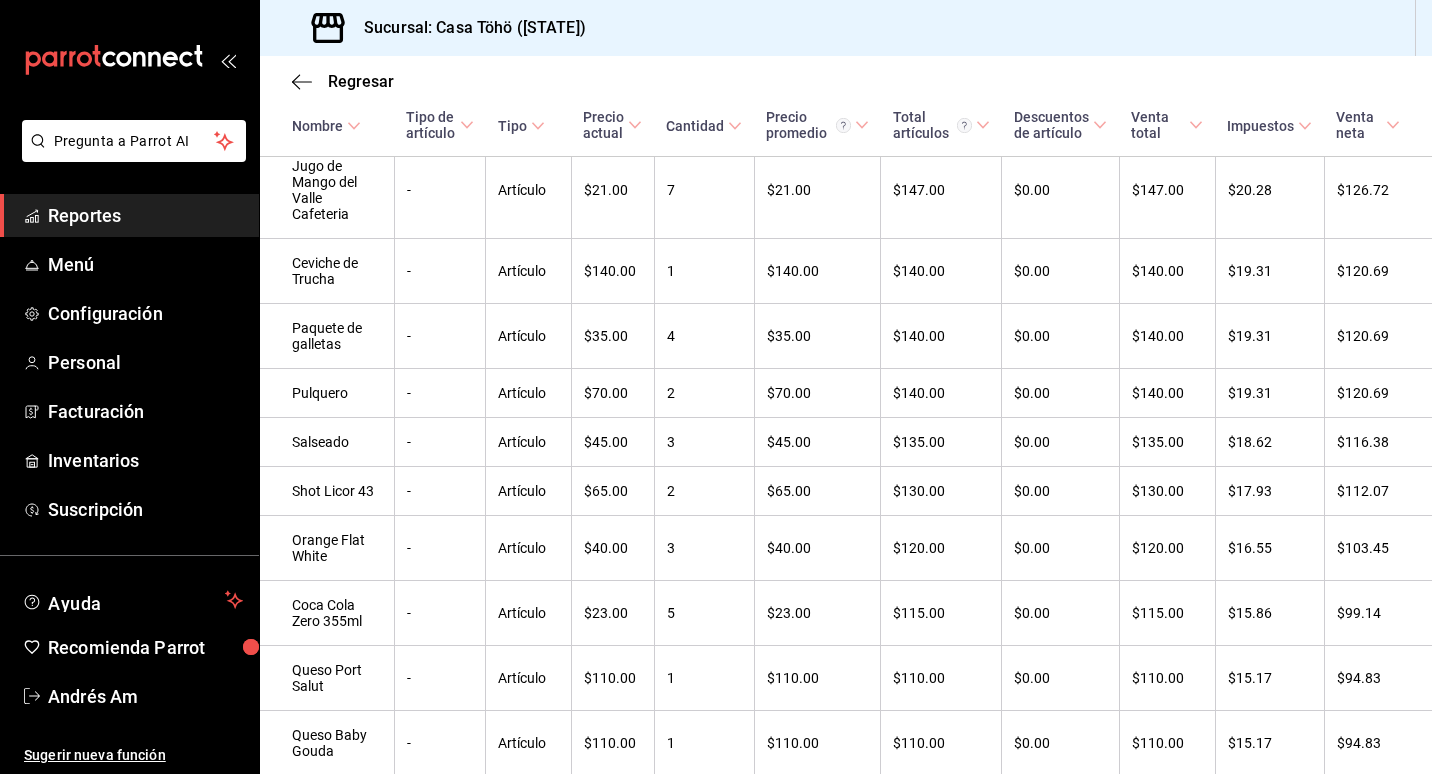 scroll, scrollTop: 8898, scrollLeft: 0, axis: vertical 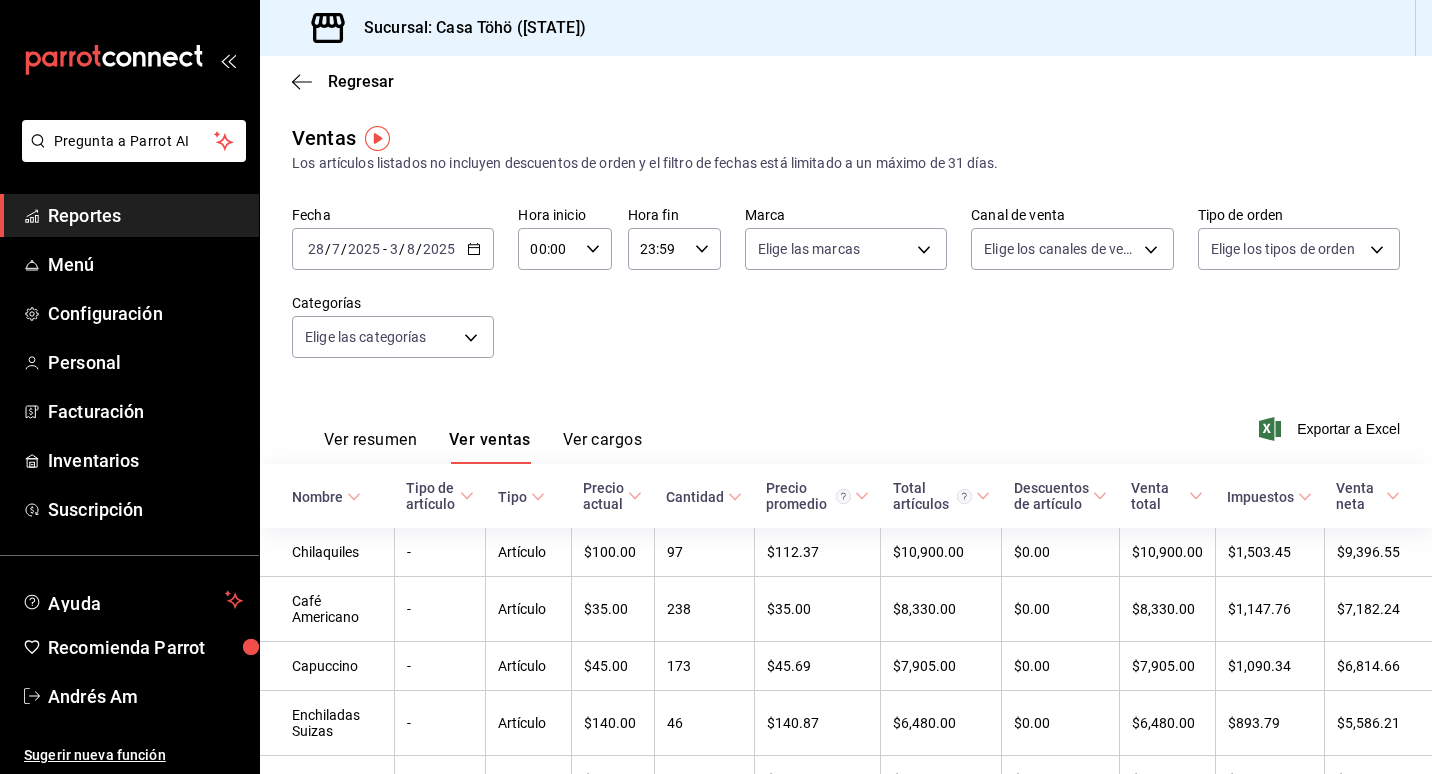click 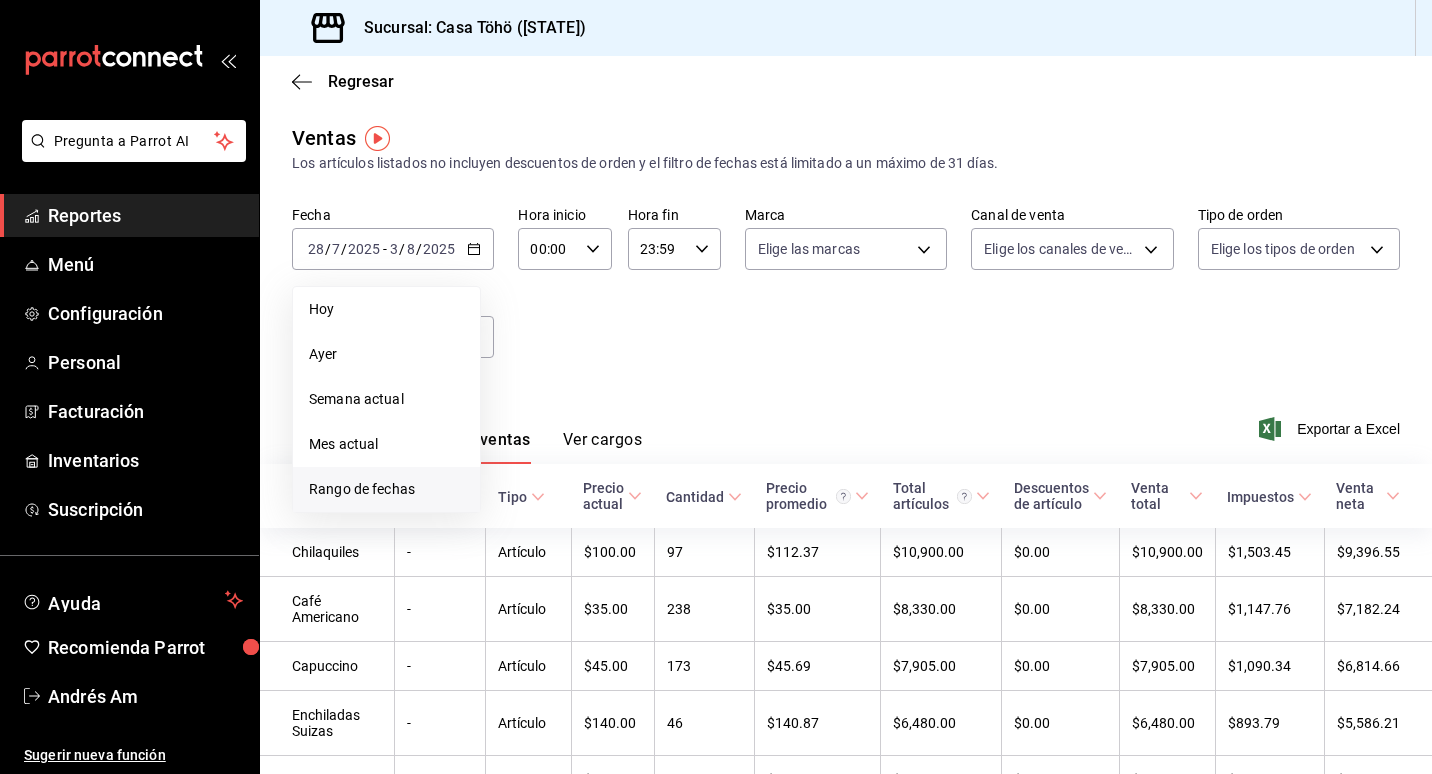click on "Rango de fechas" at bounding box center (386, 489) 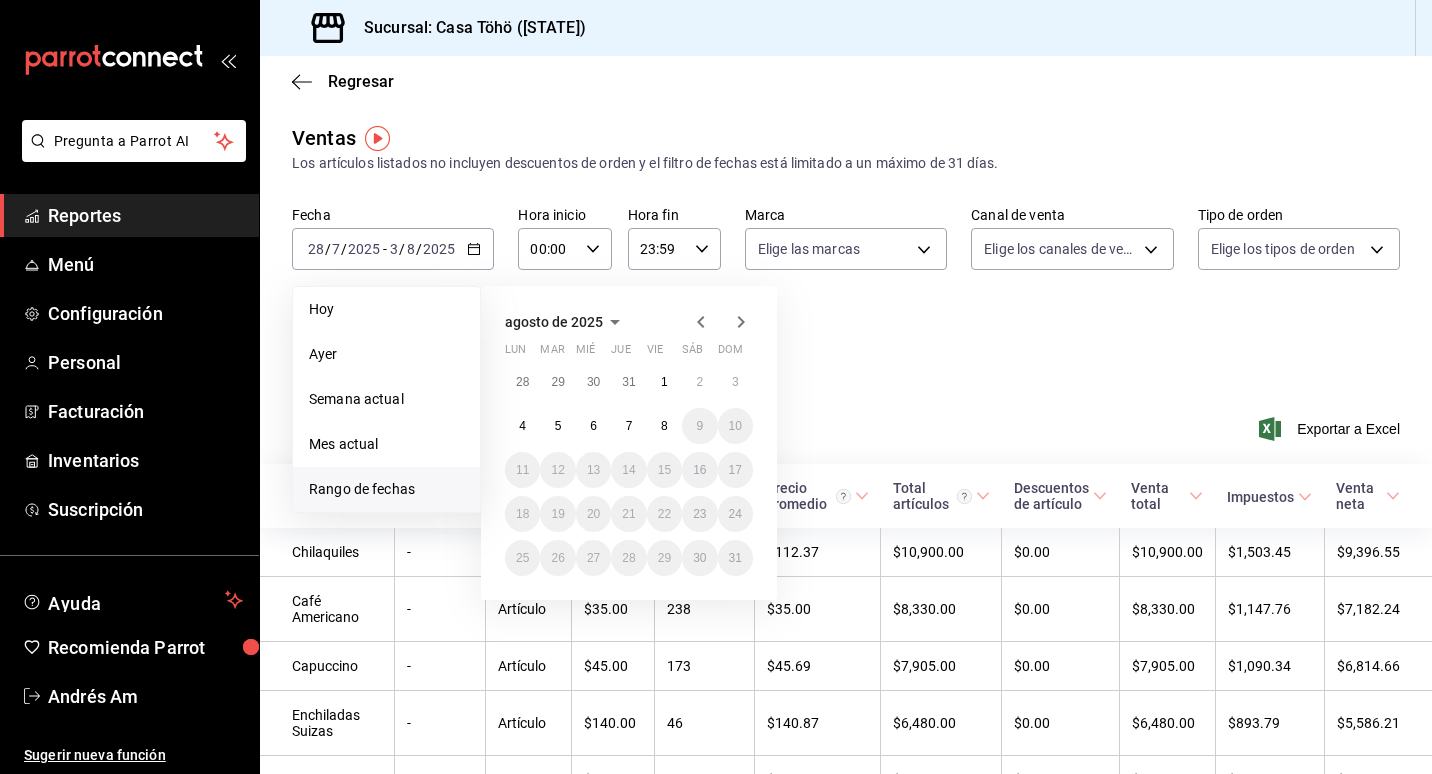 click on "Fecha [DATE] [DATE] - [DATE] [DATE] Hoy Ayer Semana actual Mes actual Rango de fechas [MONTH] [YEAR] lun mar mié jue vie sáb dom 28 29 30 31 1 2 3 4 5 6 7 8 9 10 11 12 13 14 15 16 17 18 19 20 21 22 23 24 25 26 27 28 29 30 31 Hora inicio 00:00 Hora inicio Hora fin 23:59 Hora fin Marca Elige las marcas Canal de venta Elige los canales de venta Tipo de orden Elige los tipos de orden Categorías Elige las categorías" at bounding box center (846, 294) 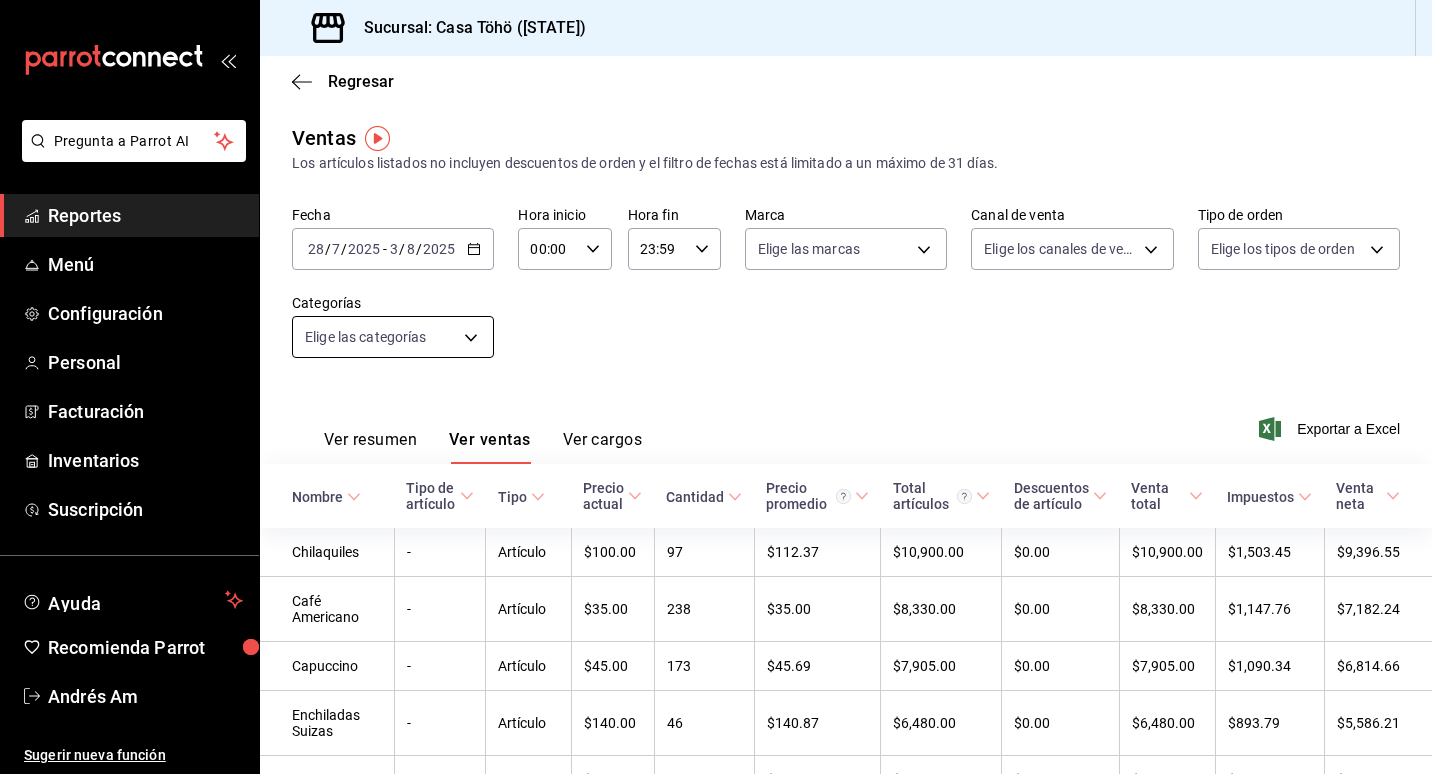 click on "Pregunta a Parrot AI Reportes   Menú   Configuración   Personal   Facturación   Inventarios   Suscripción   Ayuda Recomienda Parrot   Andrés Am   Sugerir nueva función   Sucursal: Casa Töhö ([STATE]) Regresar Ventas Los artículos listados no incluyen descuentos de orden y el filtro de fechas está limitado a un máximo de 31 días. Fecha [DATE] [DAY] / [MONTH] / [YEAR] - [DATE] [DAY] / [MONTH] / [YEAR] Hora inicio 00:00 Hora inicio Hora fin 23:59 Hora fin Marca Elige las marcas Canal de venta Elige los canales de venta Tipo de orden Elige los tipos de orden Categorías Elige las categorías Ver resumen Ver ventas Ver cargos Exportar a Excel Nombre Tipo de artículo Tipo Precio actual Cantidad Precio promedio   Total artículos   Descuentos de artículo Venta total Impuestos Venta neta Chilaquiles - Artículo $100.00 97 $112.37 $10,900.00 $0.00 $10,900.00 $1,503.45 $9,396.55 Café Americano - Artículo $35.00 238 $35.00 $8,330.00 $0.00 $8,330.00 $1,147.76 $7,182.24 Capuccino - Artículo $45.00 173 $45.69 $7,905.00 $0.00 $7,905.00" at bounding box center [716, 387] 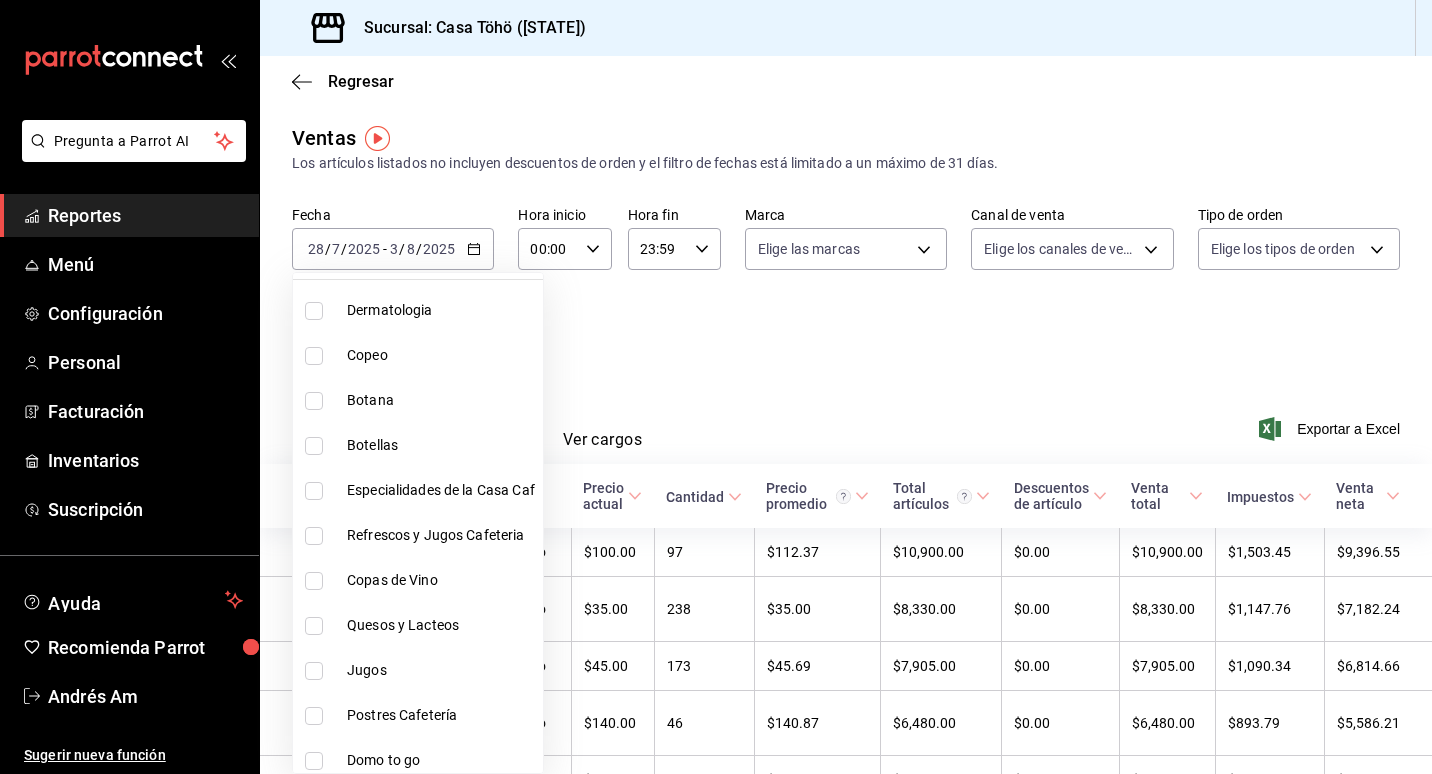 scroll, scrollTop: 200, scrollLeft: 0, axis: vertical 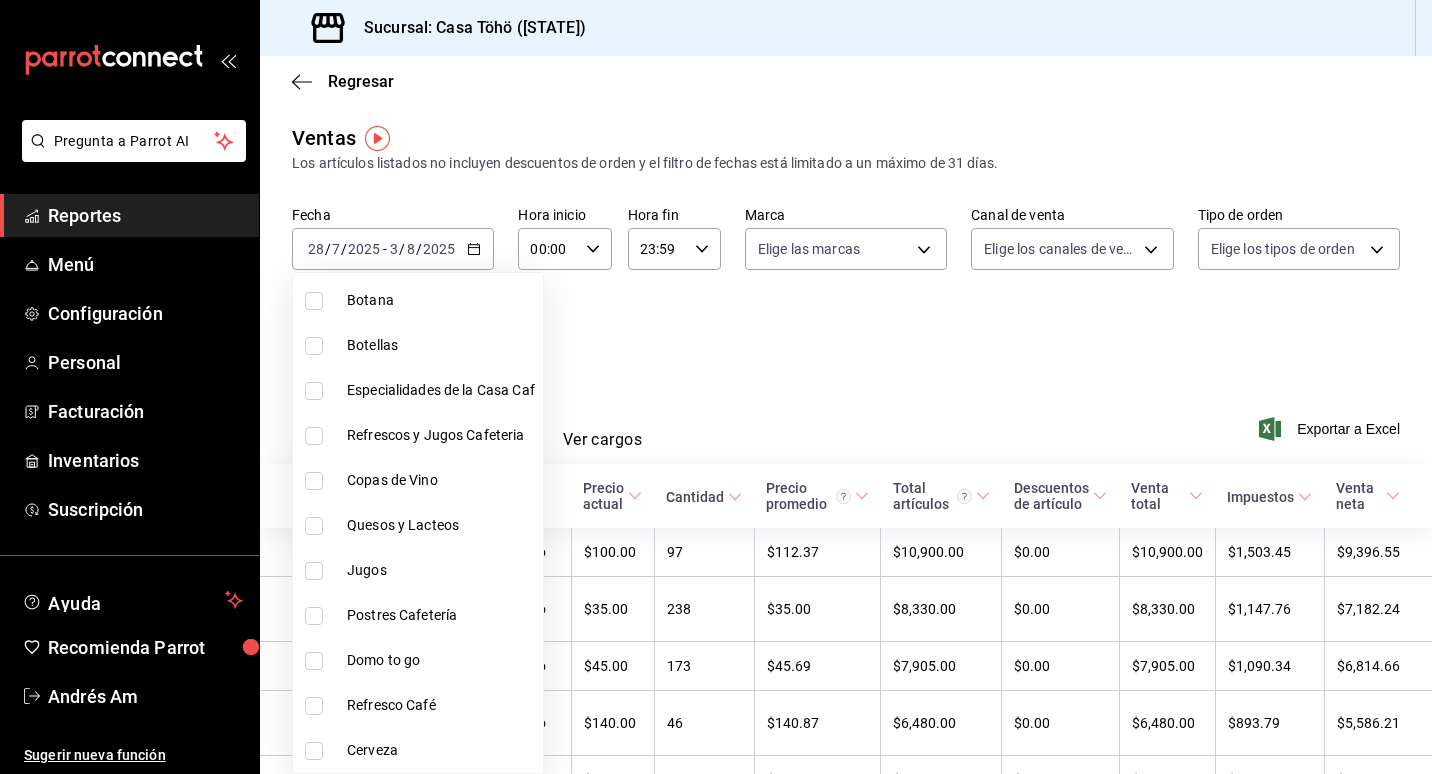 click on "Especialidades de la Casa Caf" at bounding box center [441, 390] 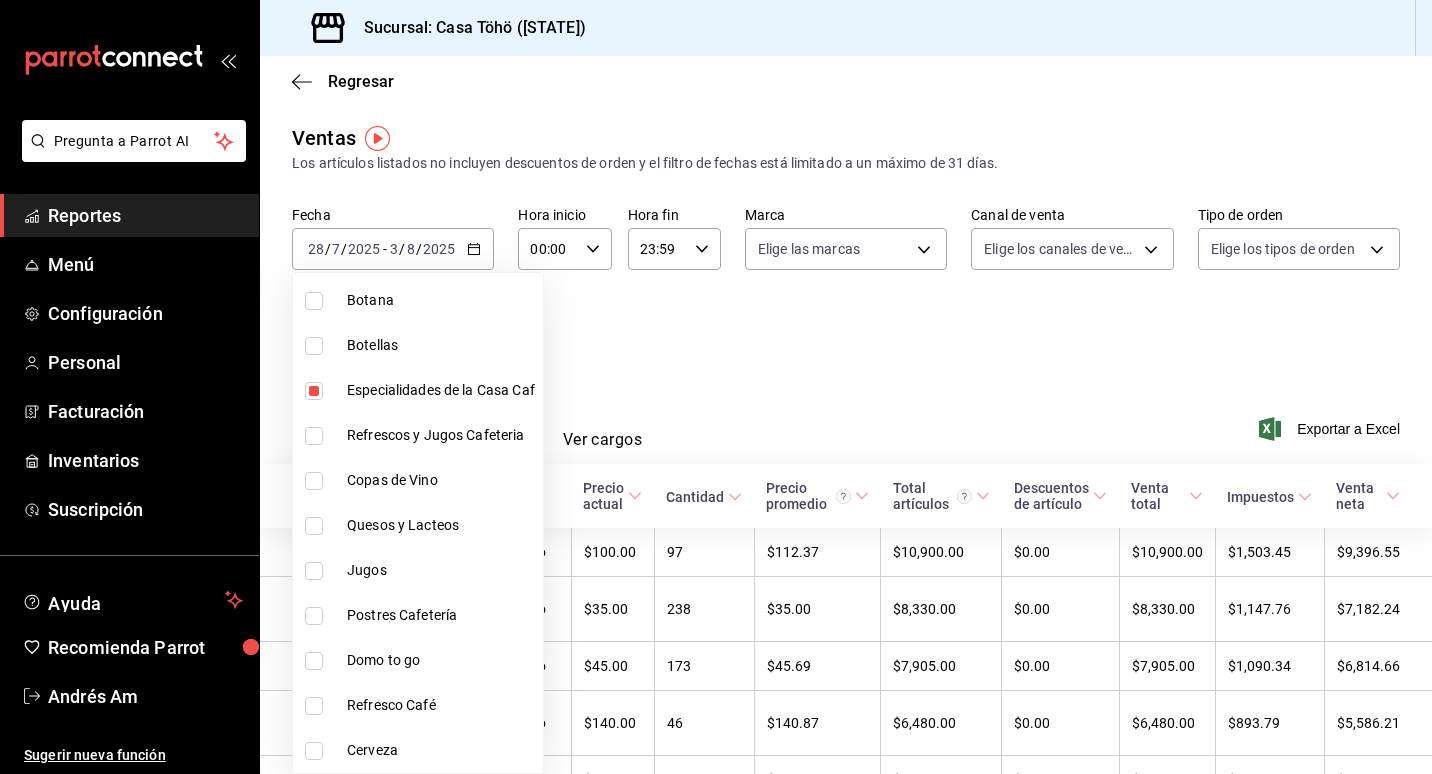 type on "04767d89-46d1-458b-9a5b-e852e68620ac" 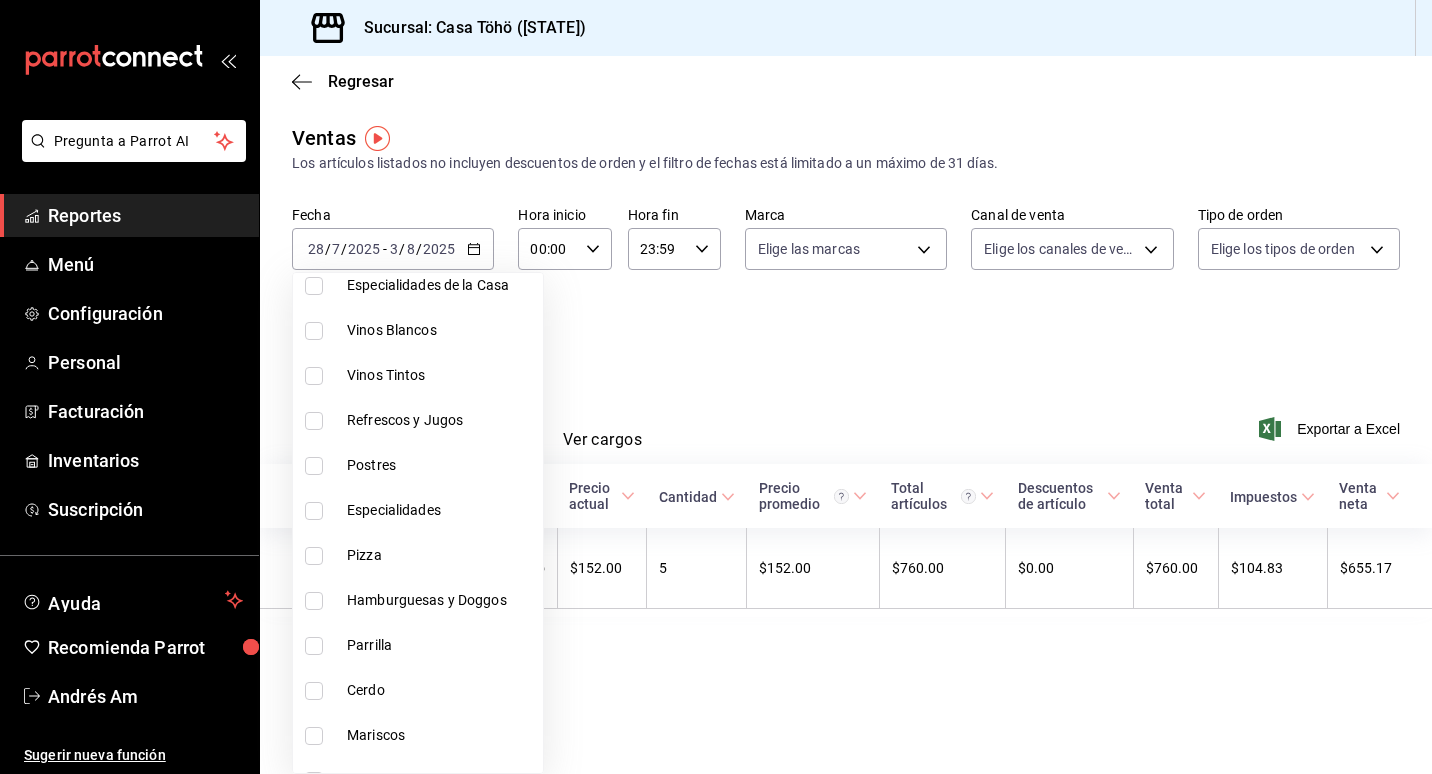 scroll, scrollTop: 900, scrollLeft: 0, axis: vertical 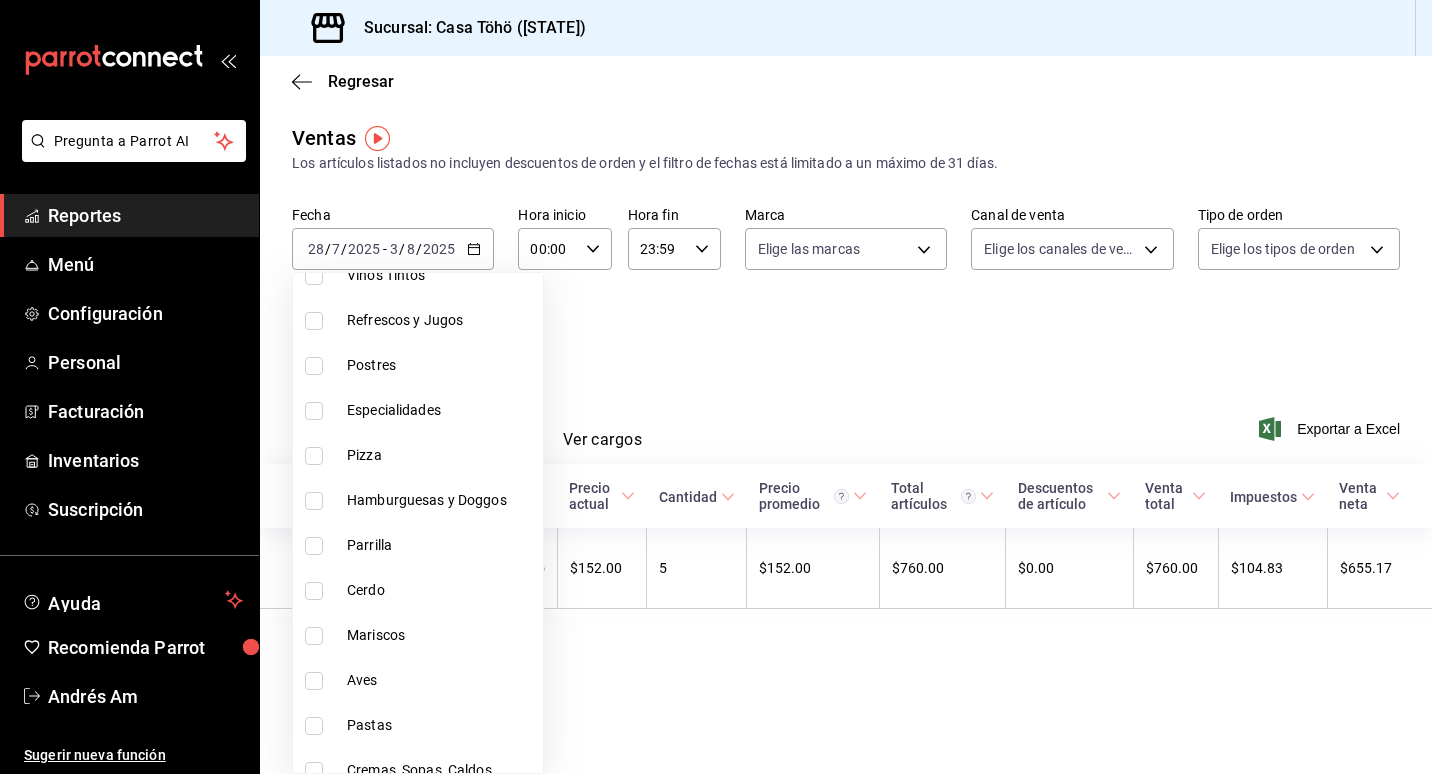 click on "Especialidades" at bounding box center (441, 410) 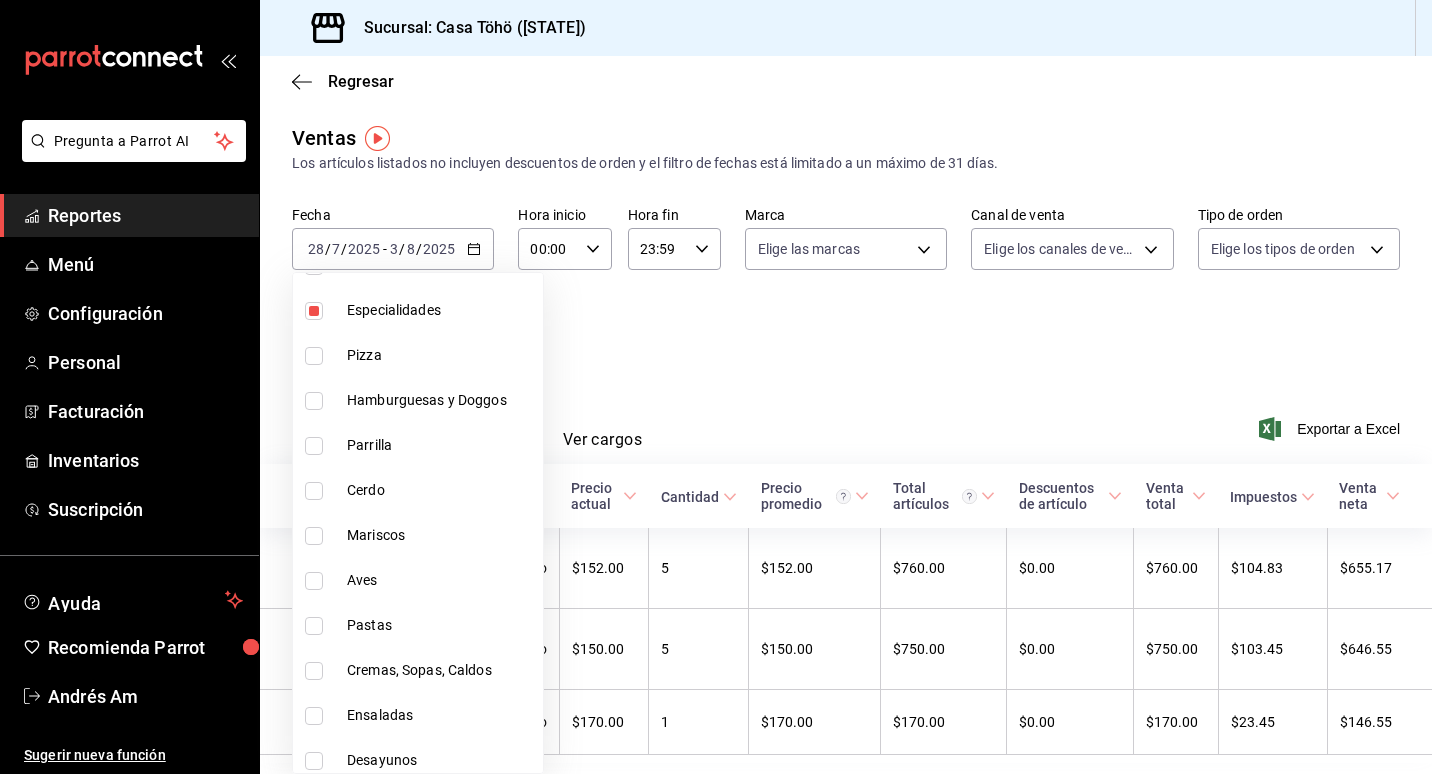 scroll, scrollTop: 1100, scrollLeft: 0, axis: vertical 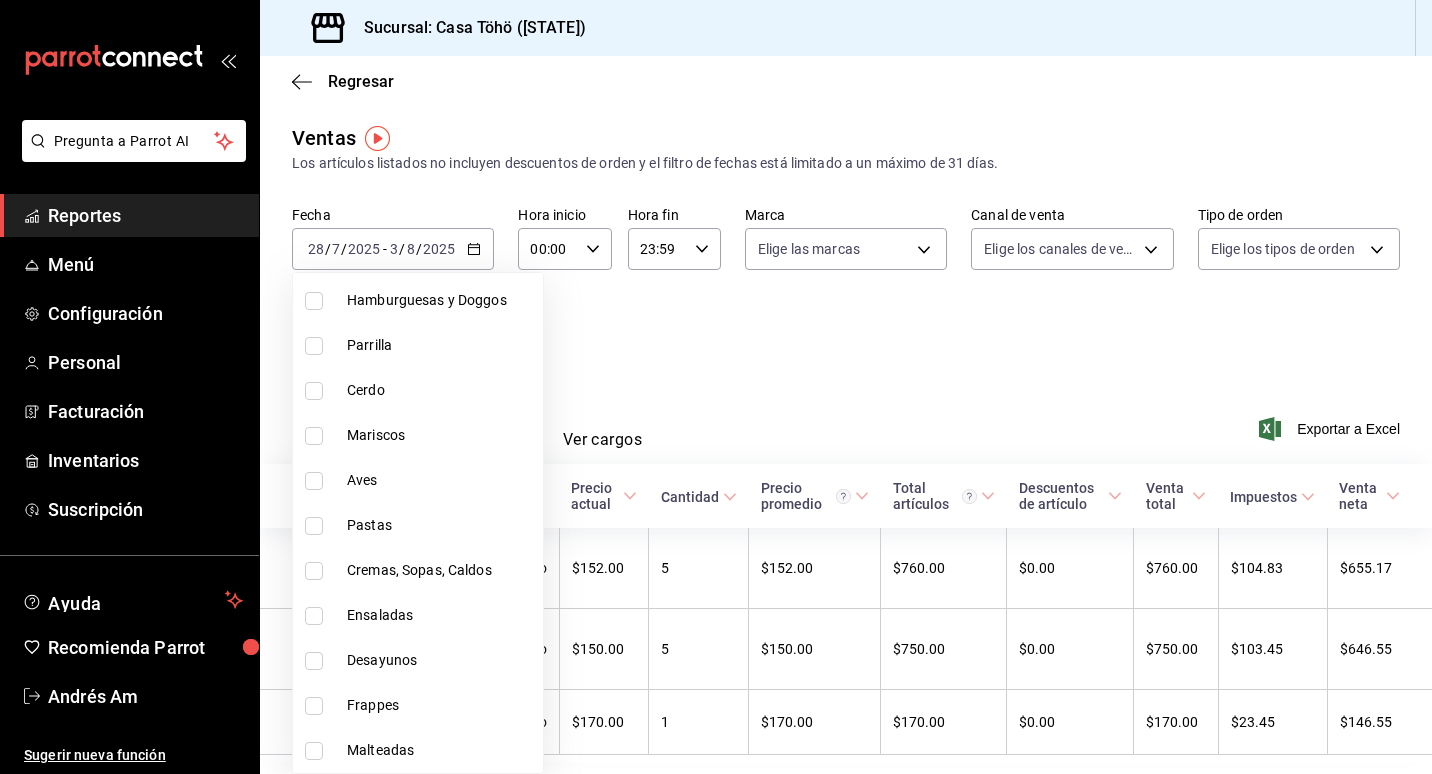click on "Cerdo" at bounding box center [441, 390] 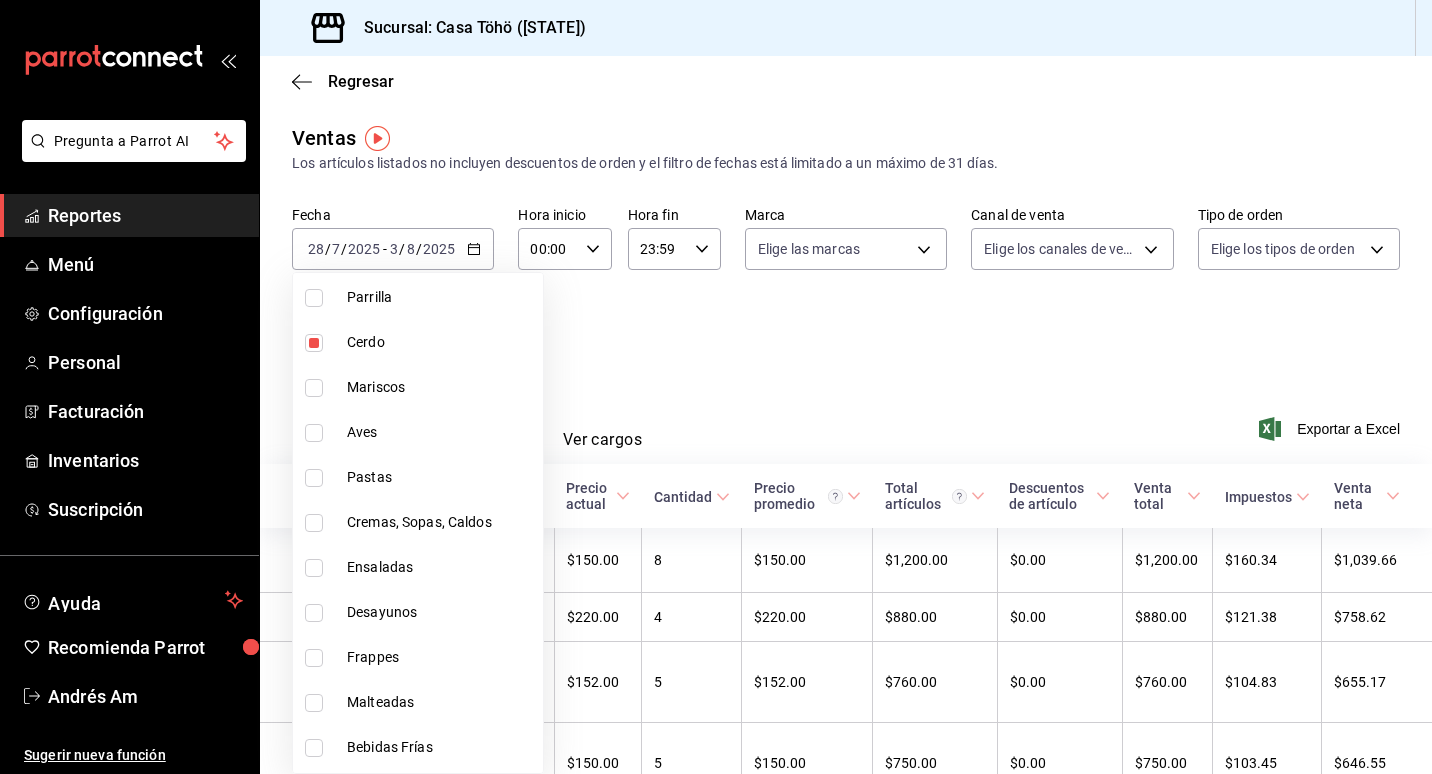 scroll, scrollTop: 1200, scrollLeft: 0, axis: vertical 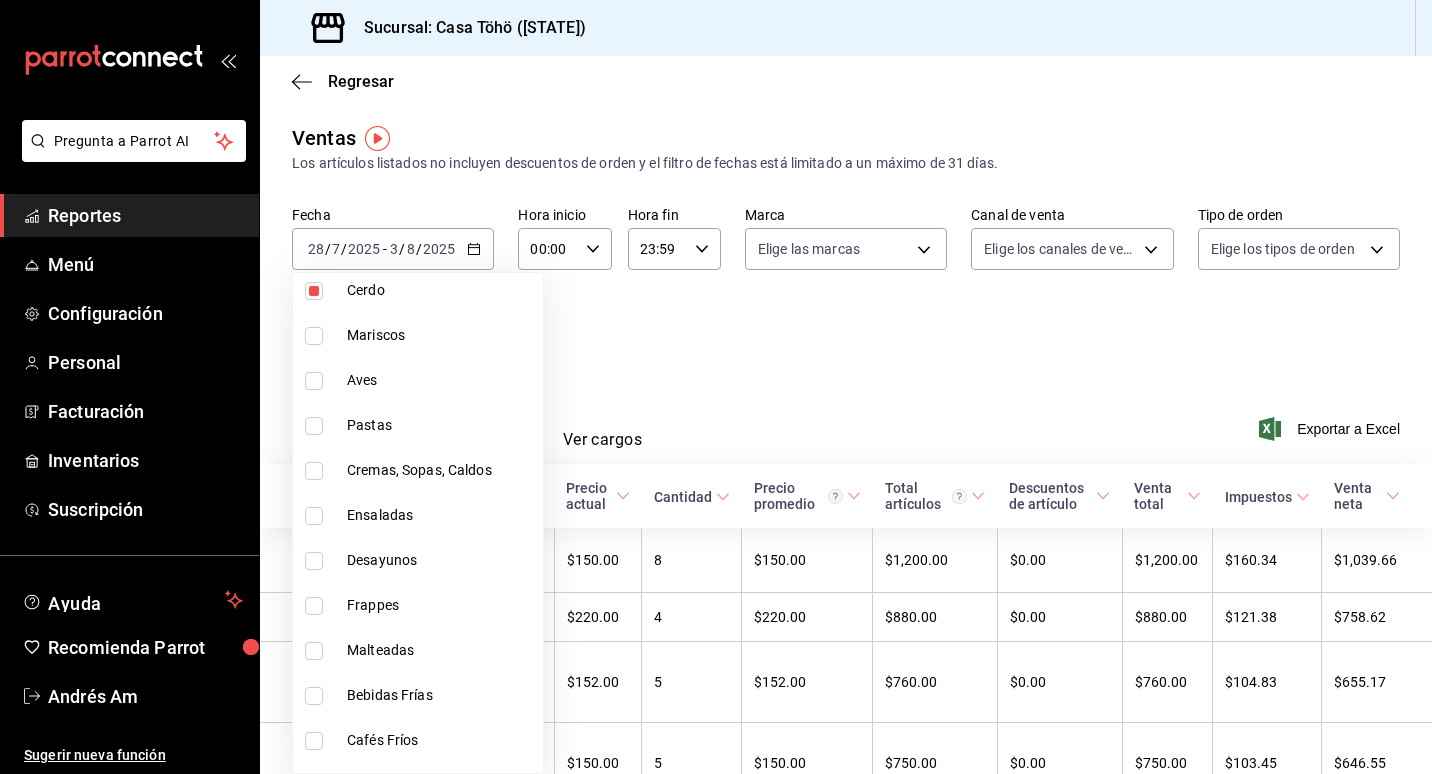 click on "Aves" at bounding box center [441, 380] 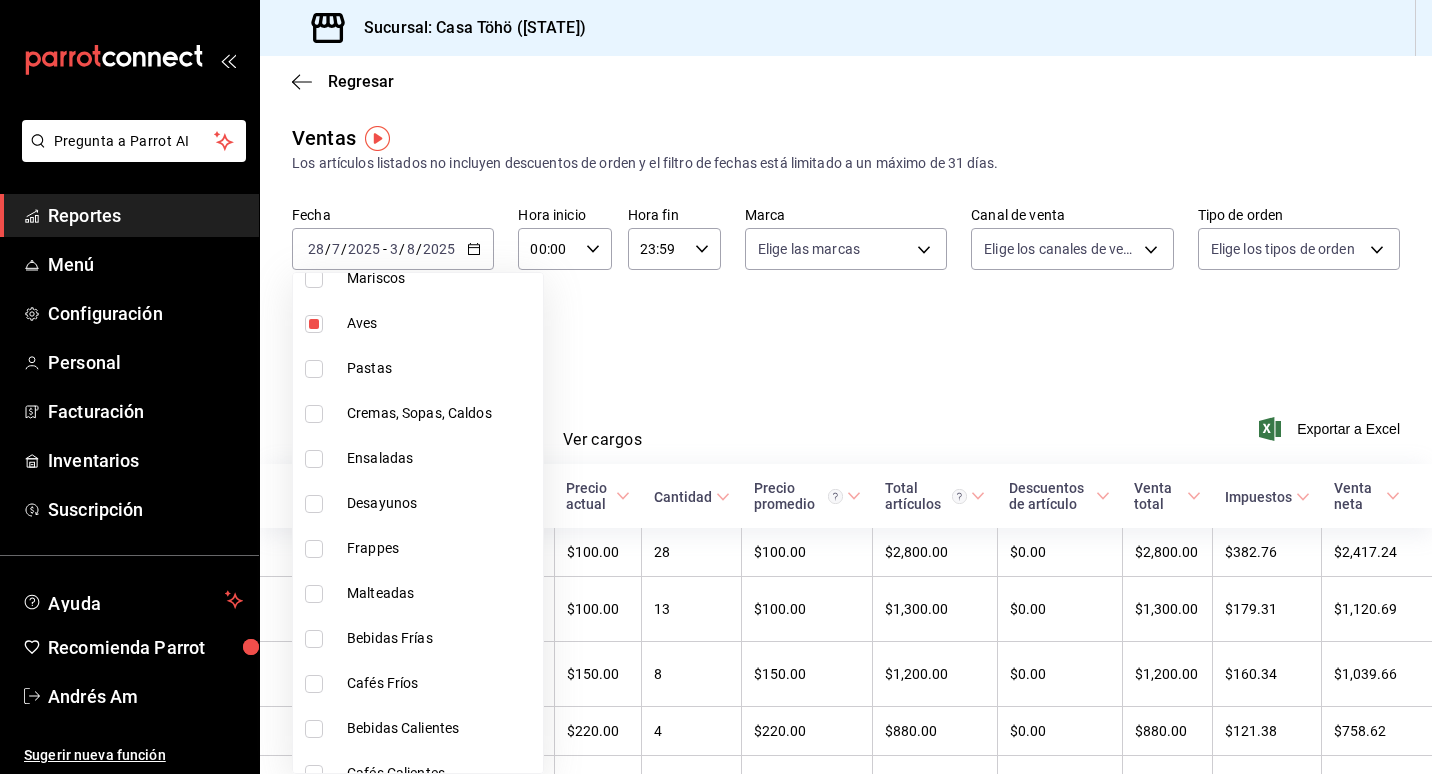 scroll, scrollTop: 1300, scrollLeft: 0, axis: vertical 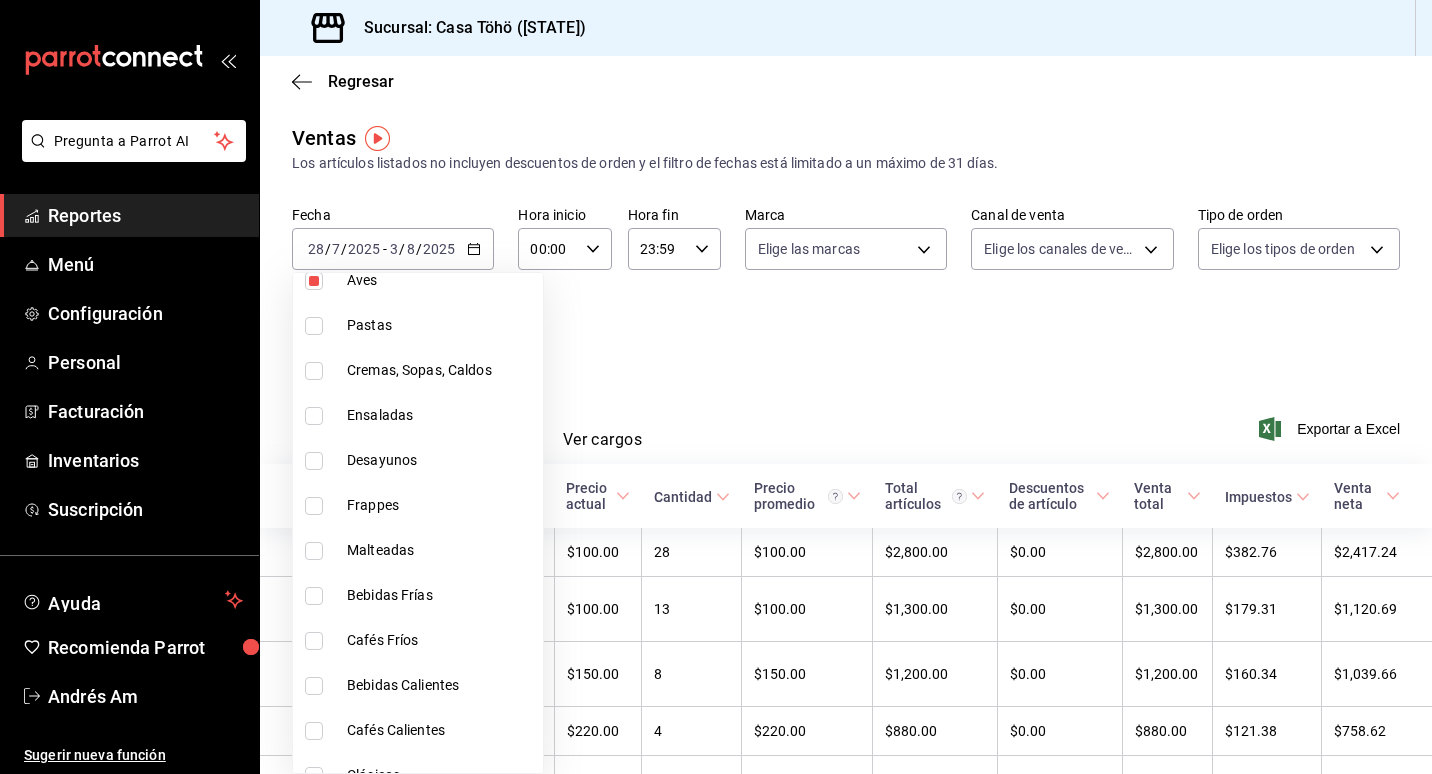 click on "Desayunos" at bounding box center [441, 460] 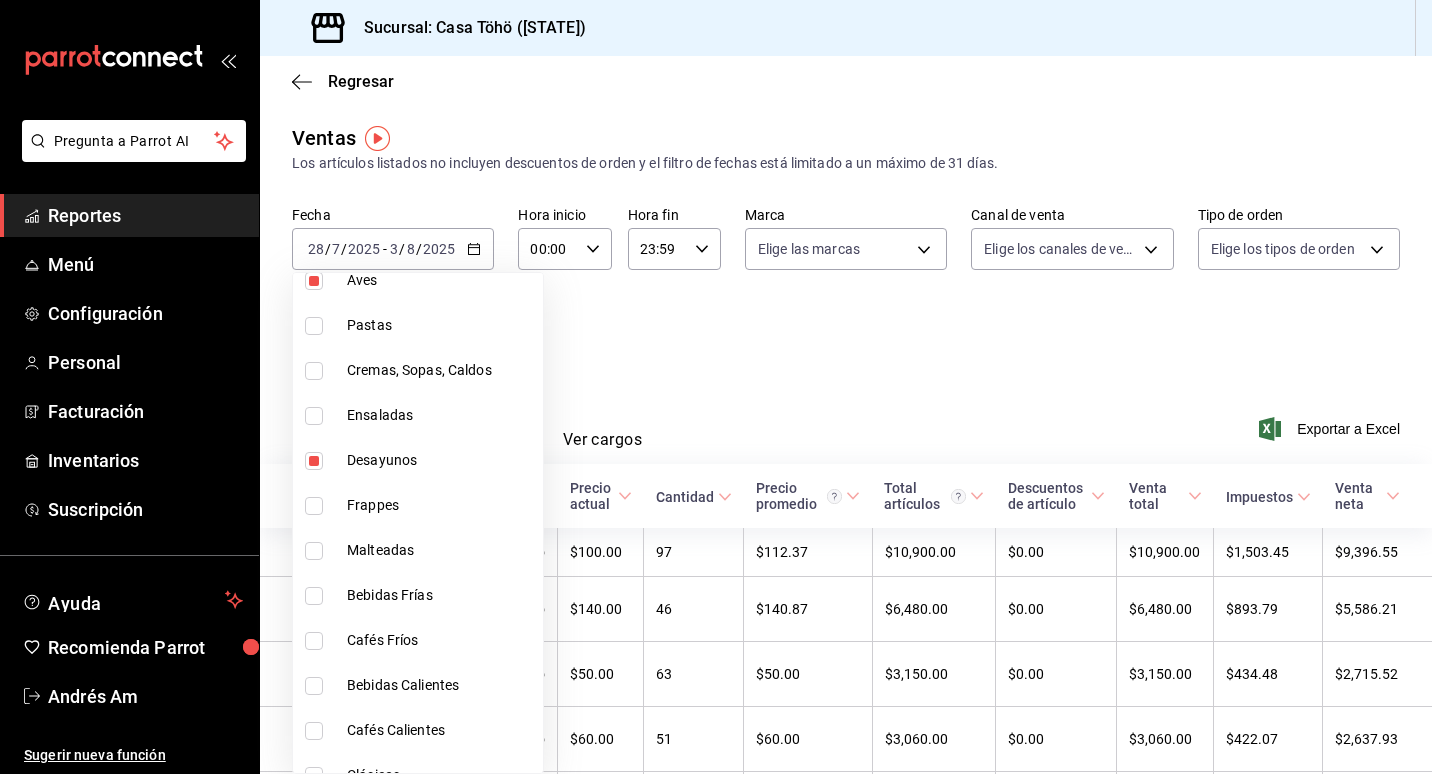 click at bounding box center (716, 387) 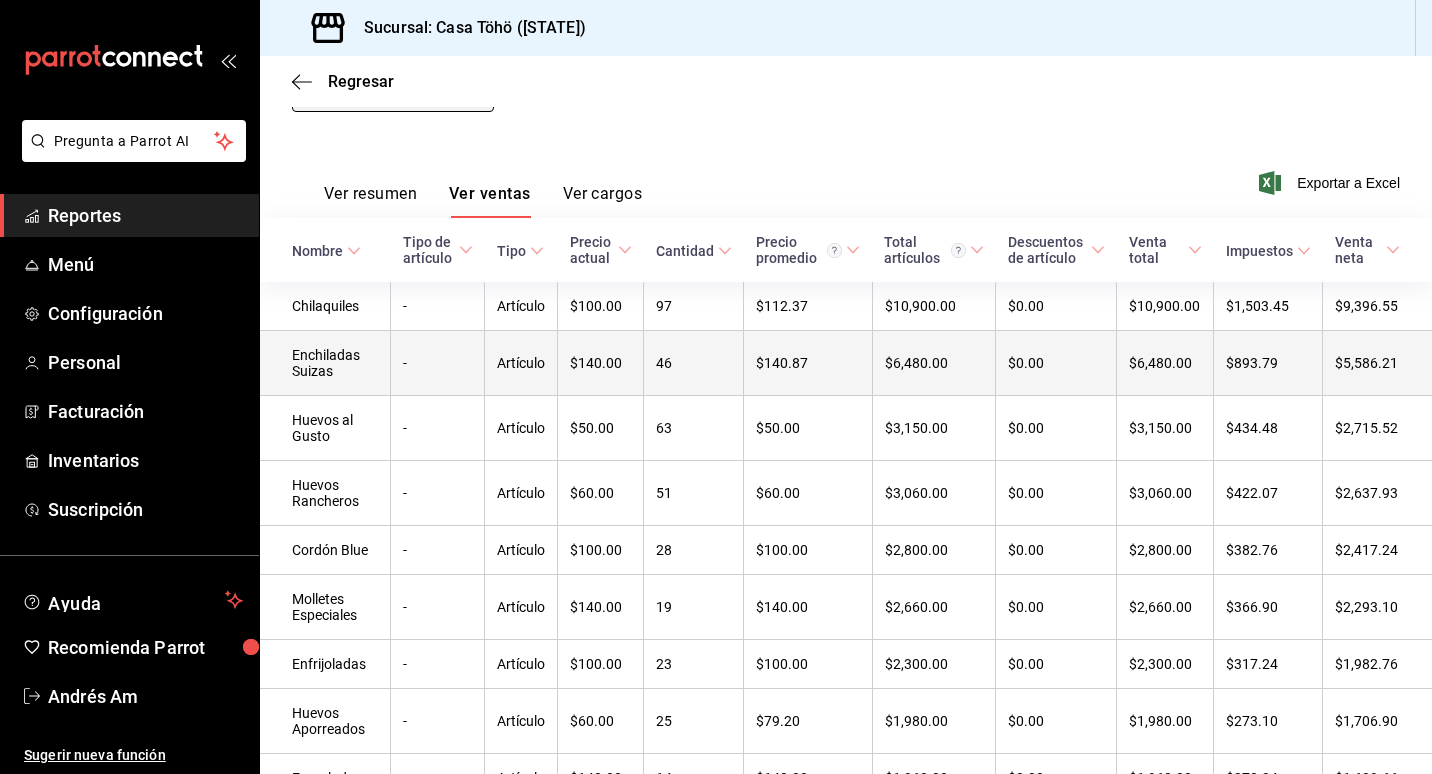 scroll, scrollTop: 300, scrollLeft: 0, axis: vertical 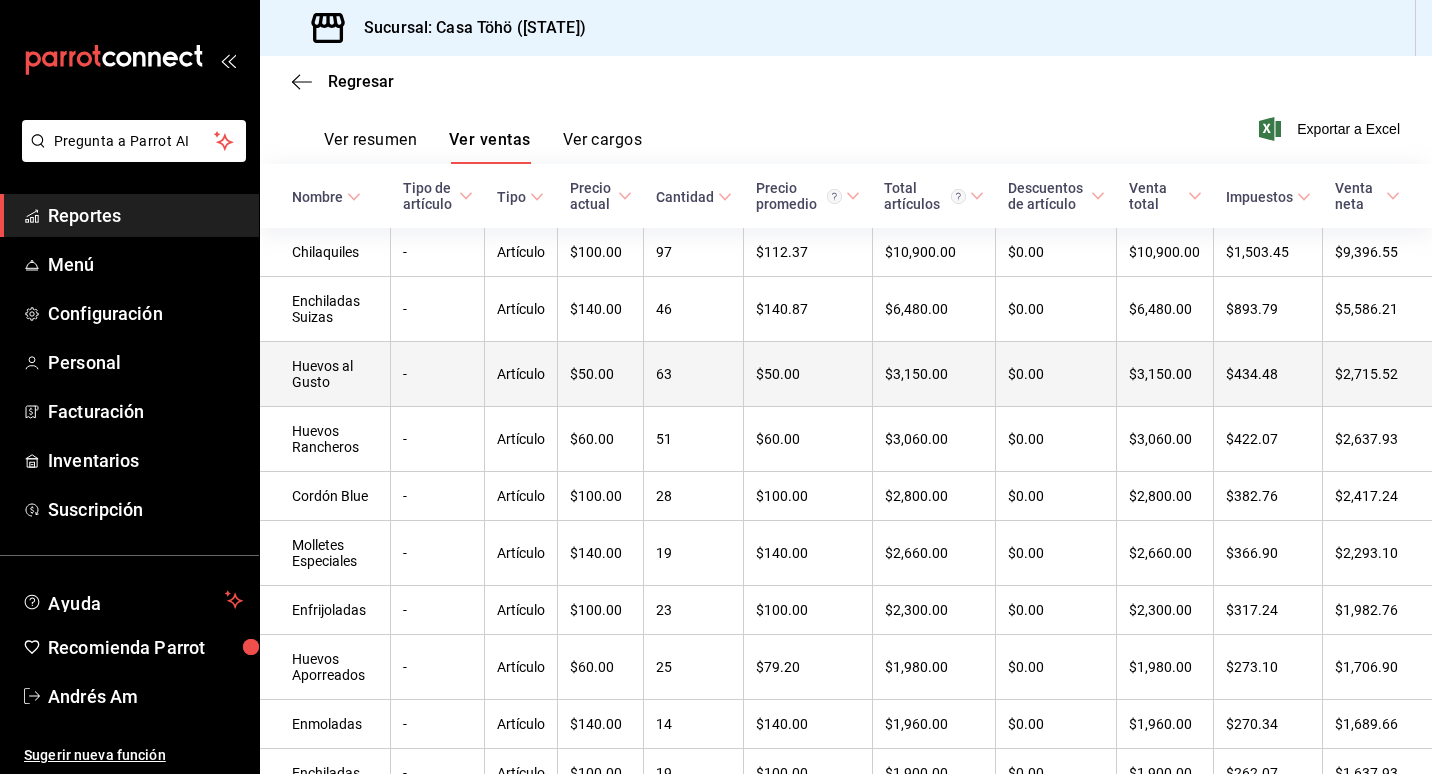 click on "Huevos al Gusto" at bounding box center [325, 374] 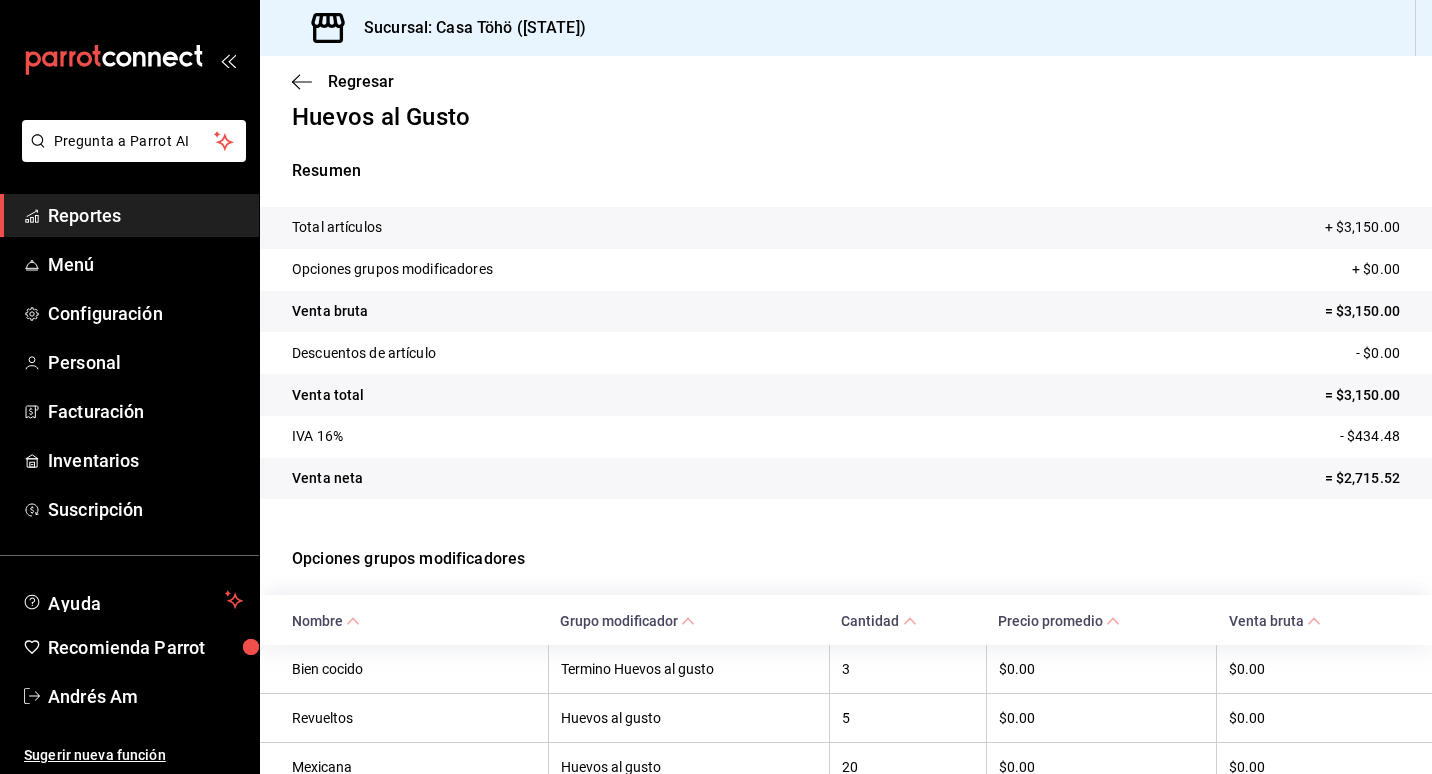 scroll, scrollTop: 0, scrollLeft: 0, axis: both 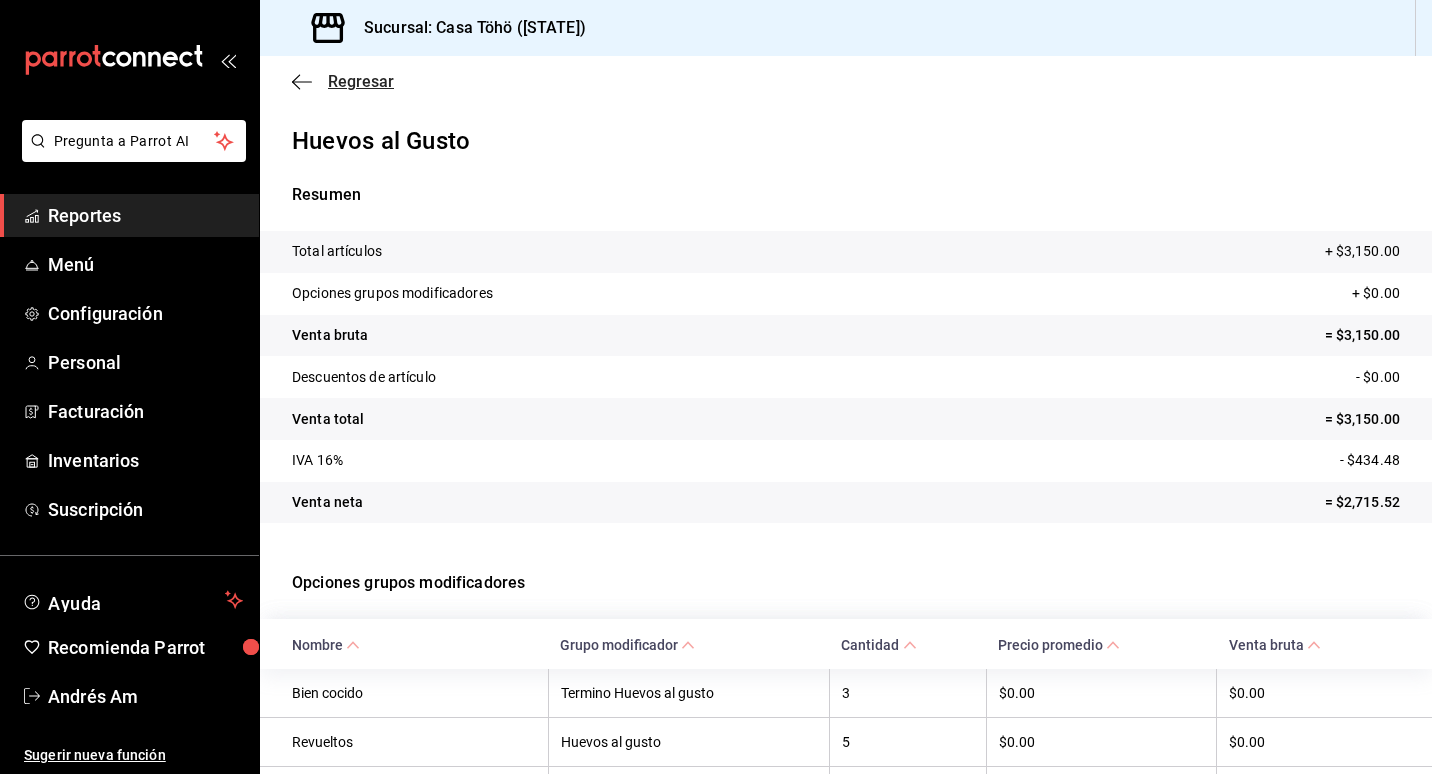 click on "Regresar" at bounding box center (361, 81) 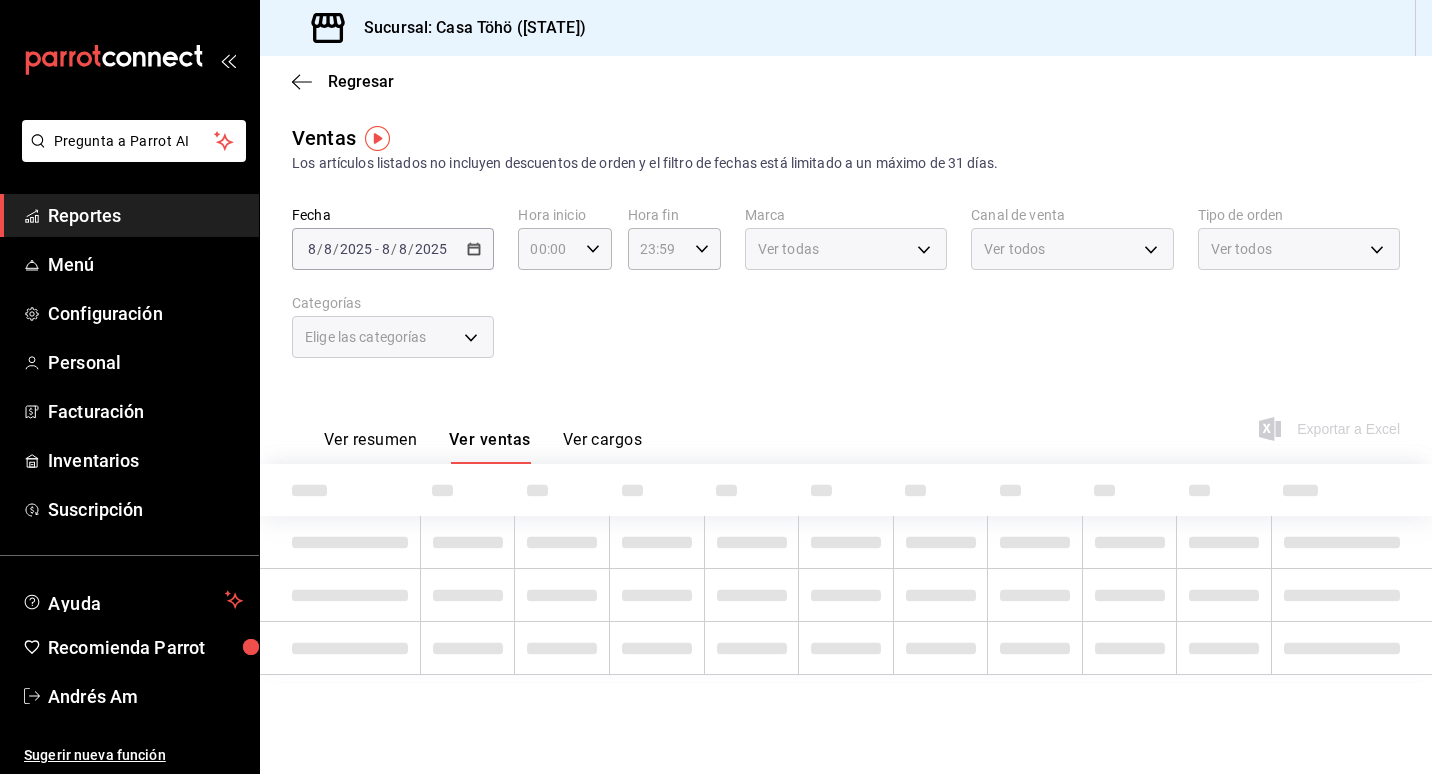 type on "[UUID],[UUID],[UUID],[UUID],[UUID]" 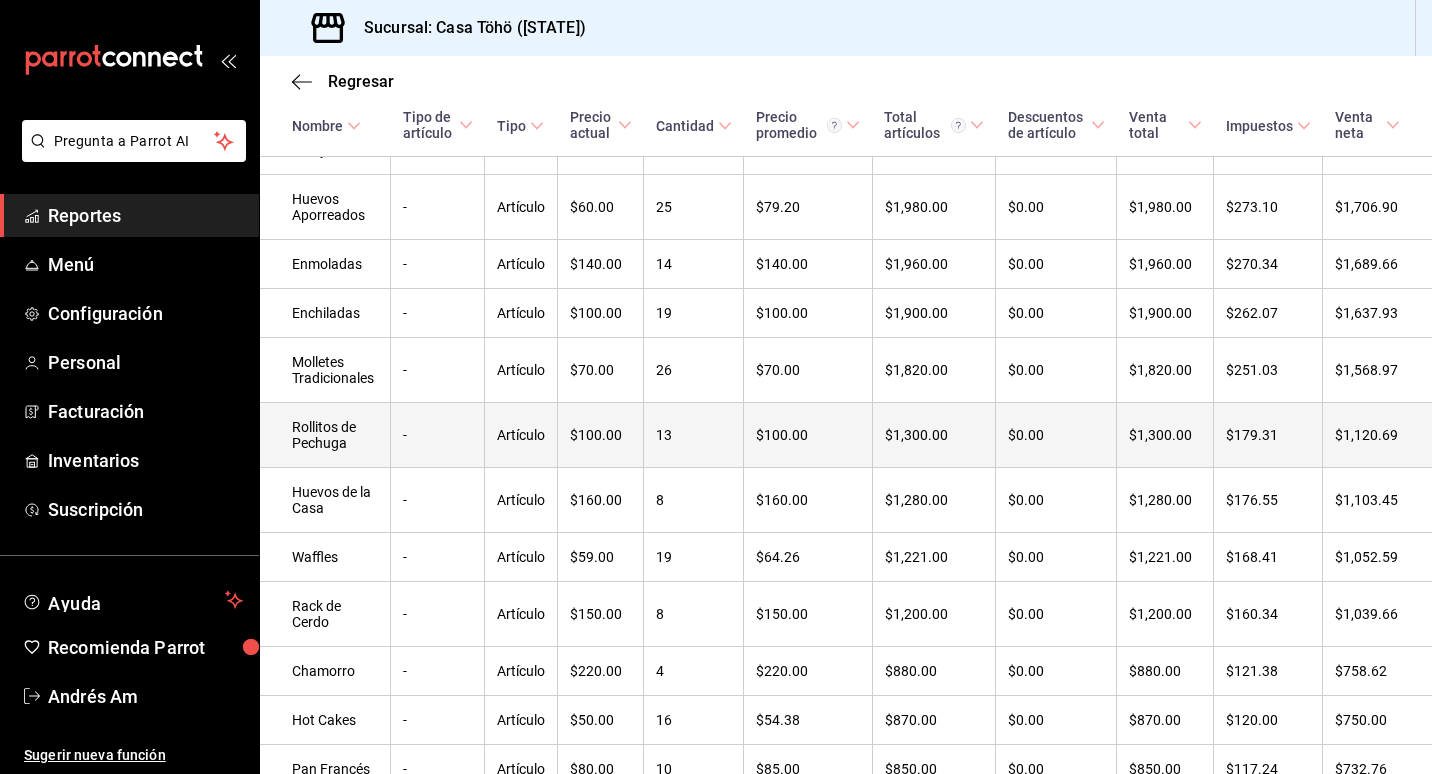 scroll, scrollTop: 800, scrollLeft: 0, axis: vertical 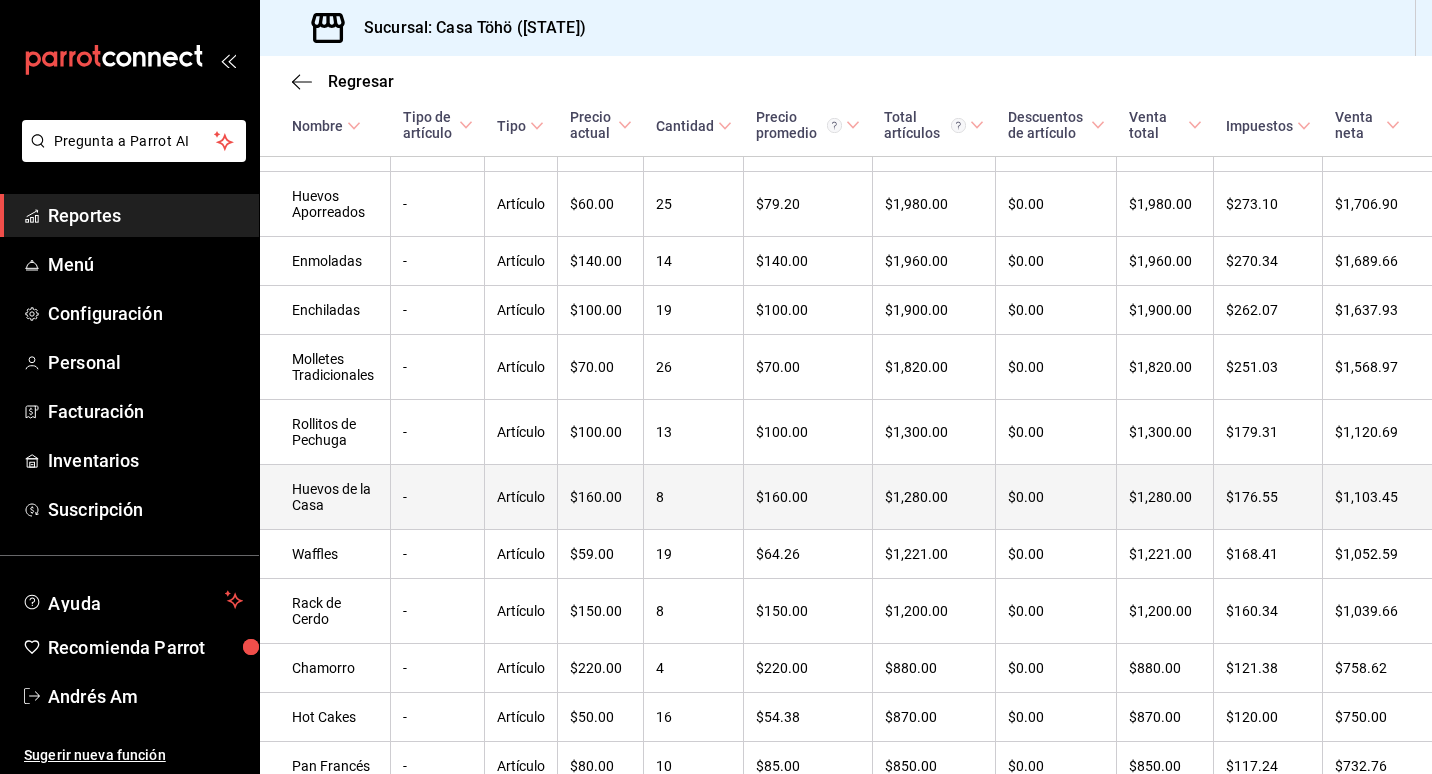 click on "Huevos de la Casa" at bounding box center (325, 497) 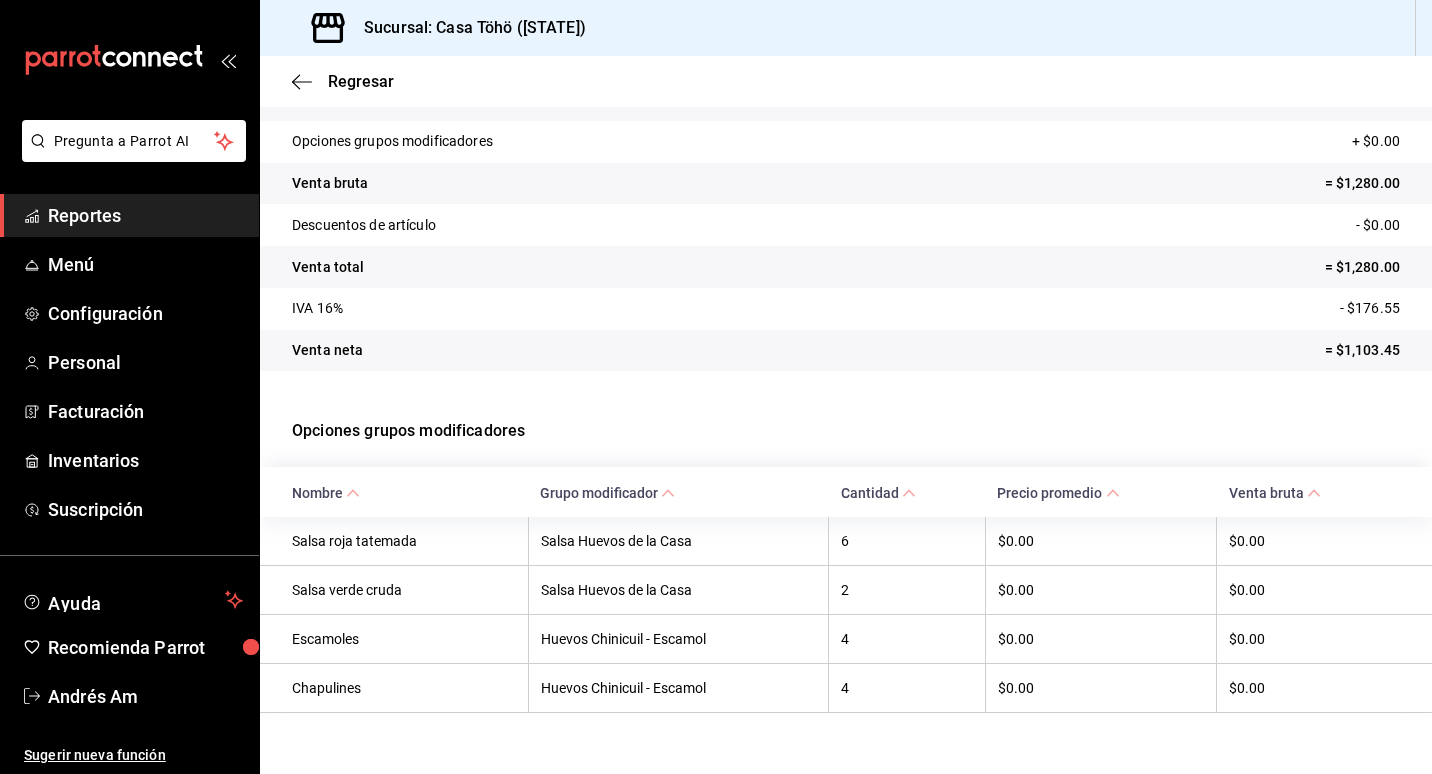 scroll, scrollTop: 175, scrollLeft: 0, axis: vertical 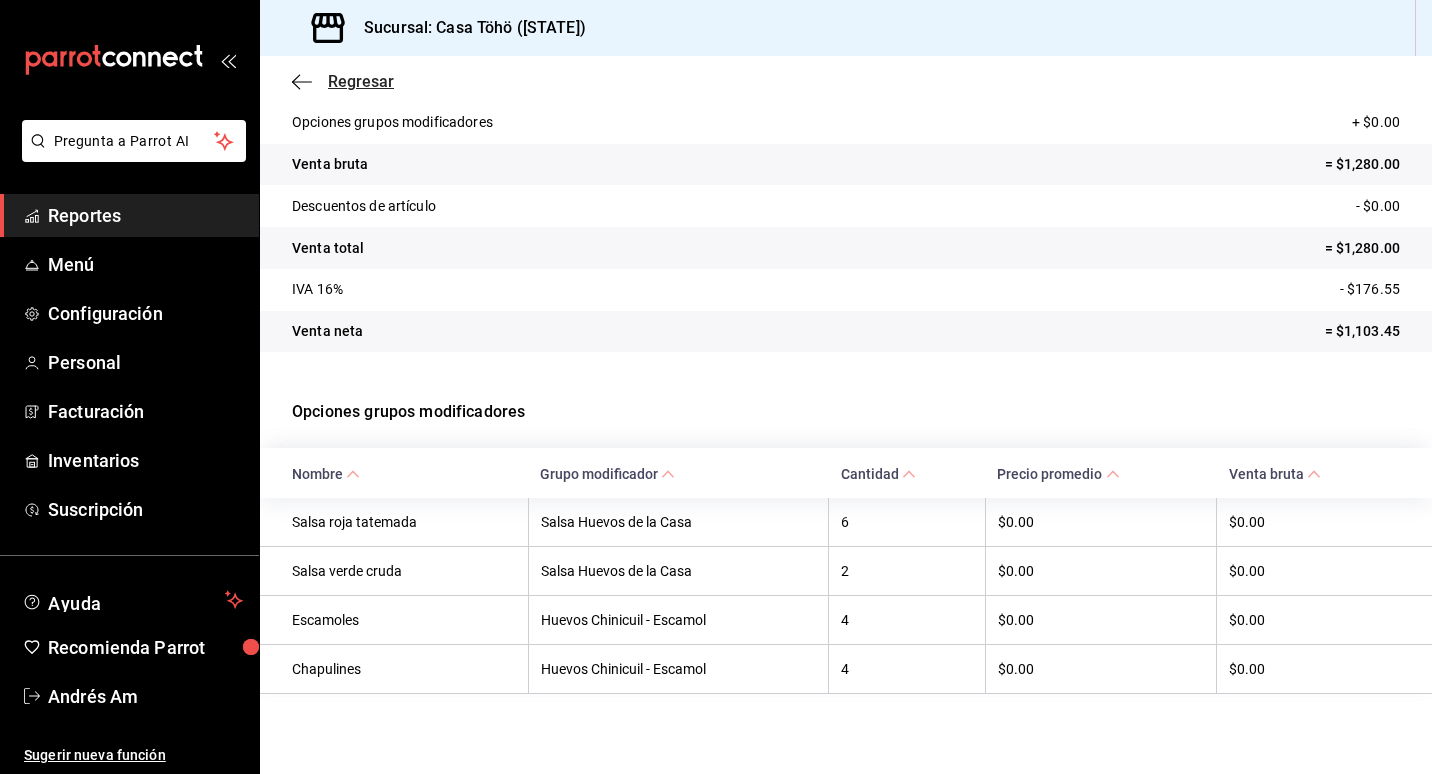 click on "Regresar" at bounding box center [361, 81] 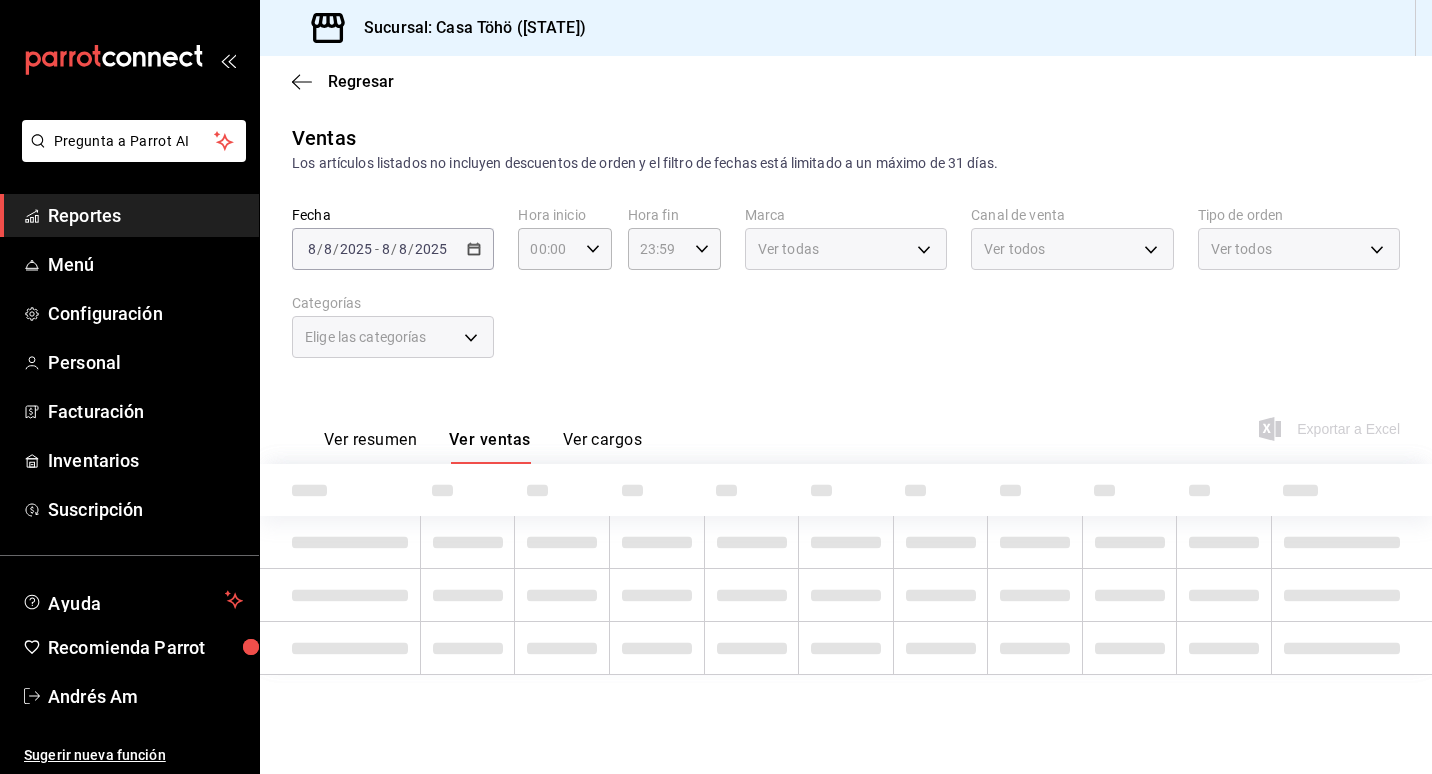 type on "[UUID],[UUID],[UUID],[UUID],[UUID]" 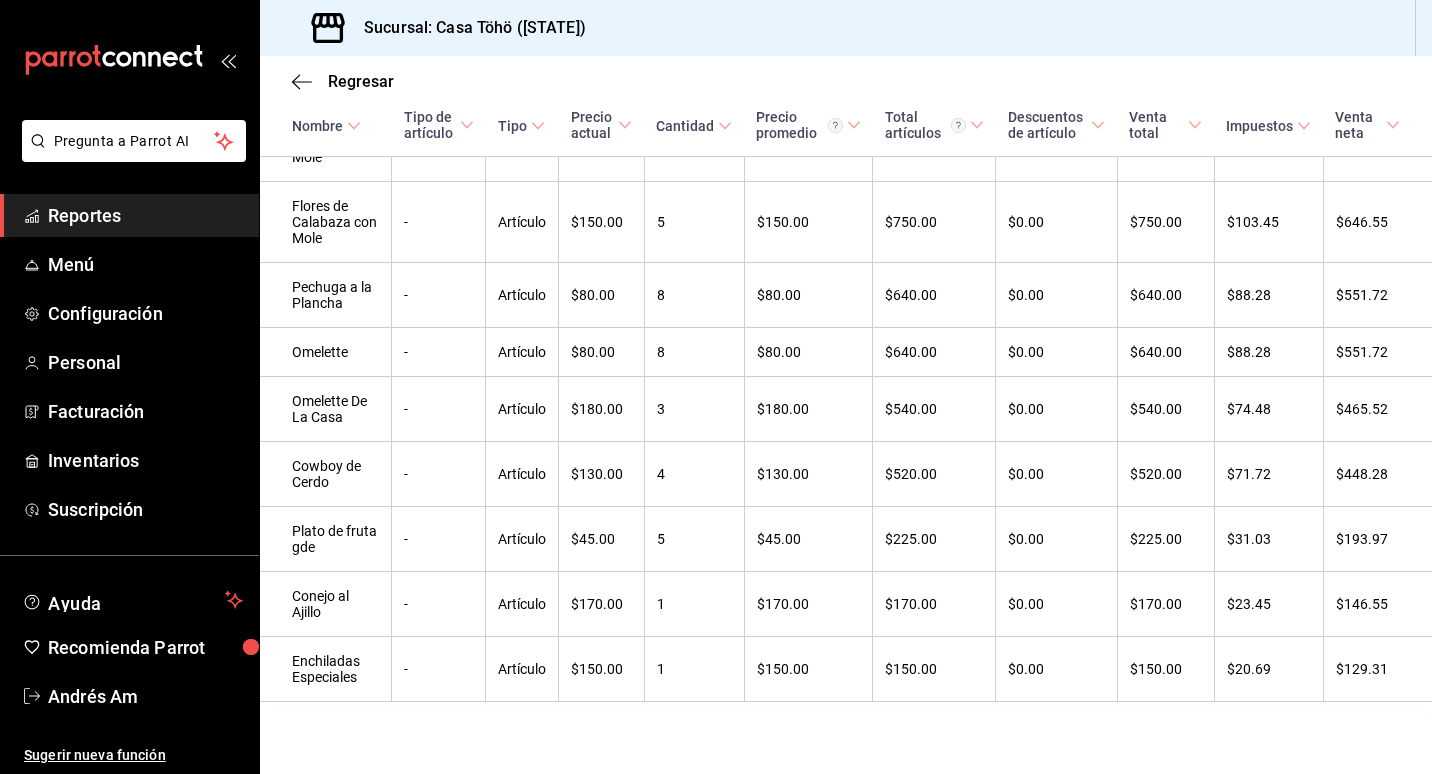 scroll, scrollTop: 1628, scrollLeft: 0, axis: vertical 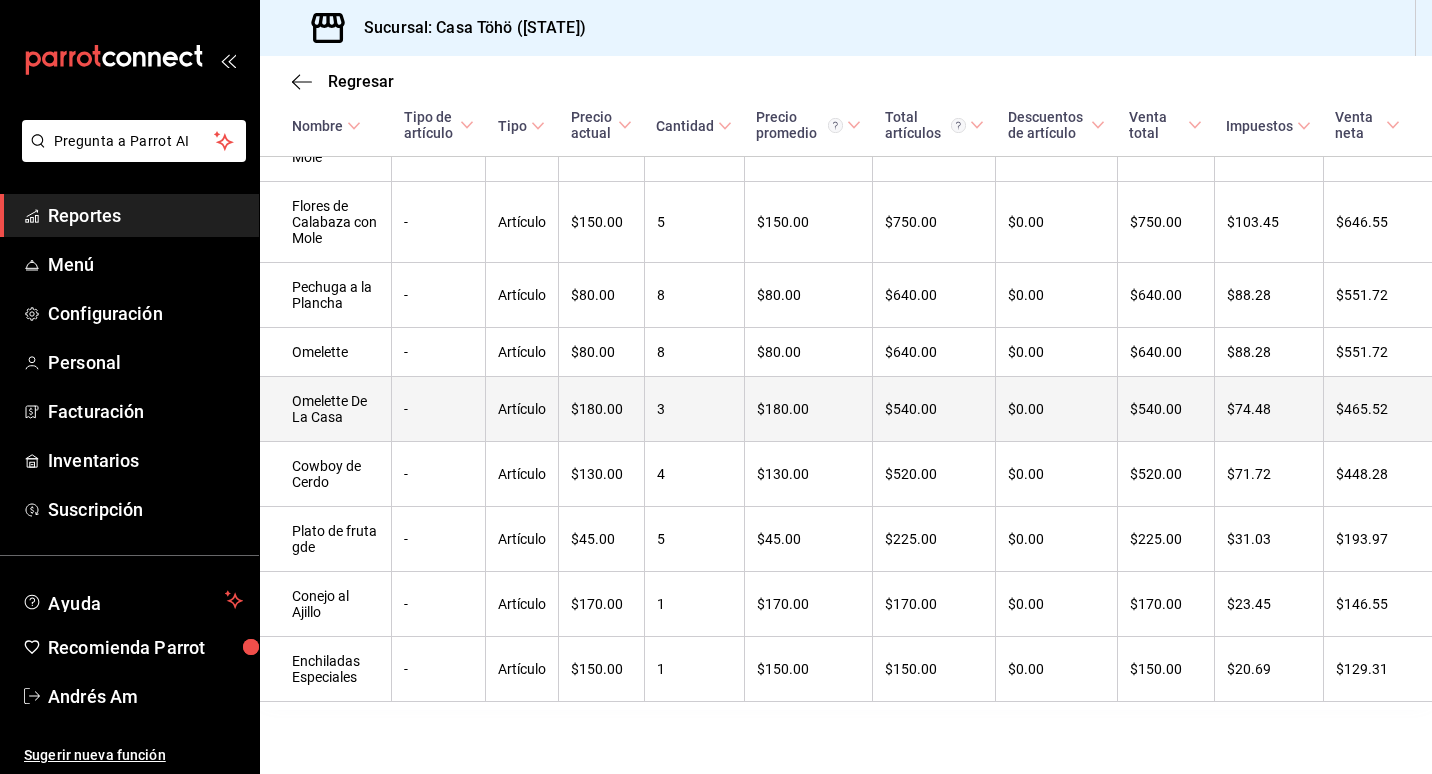 click on "Omelette De La Casa" at bounding box center [326, 409] 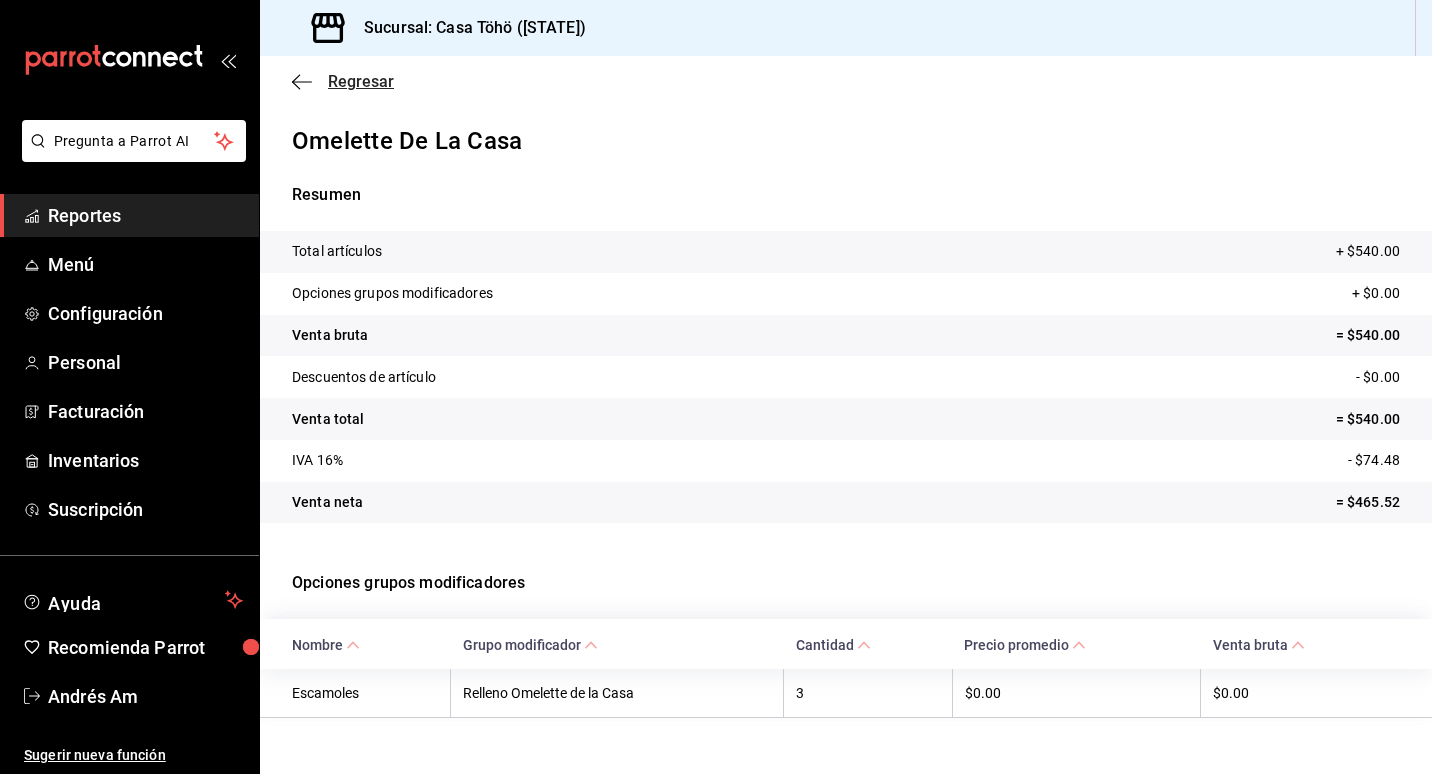 click on "Regresar" at bounding box center [361, 81] 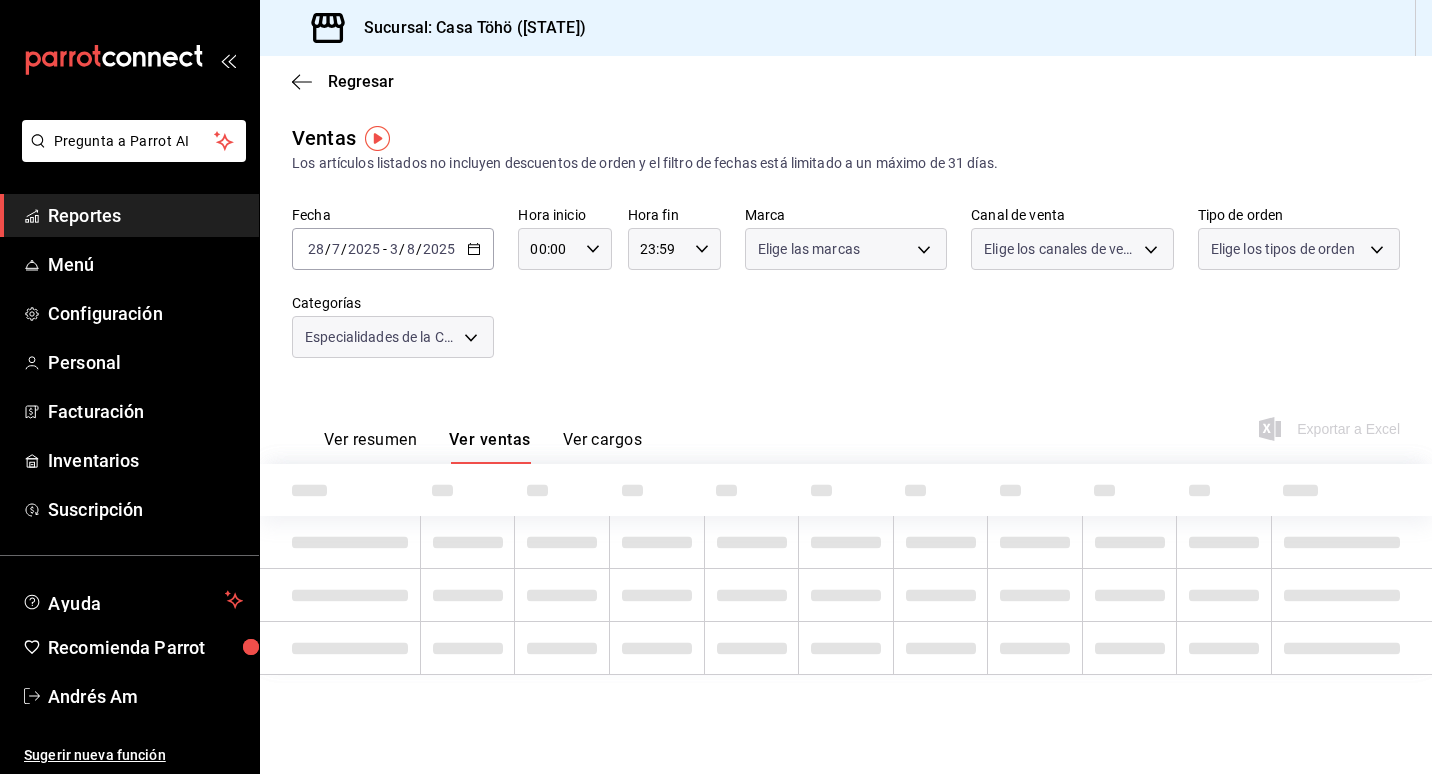 type on "[UUID],[UUID],[UUID],[UUID],[UUID]" 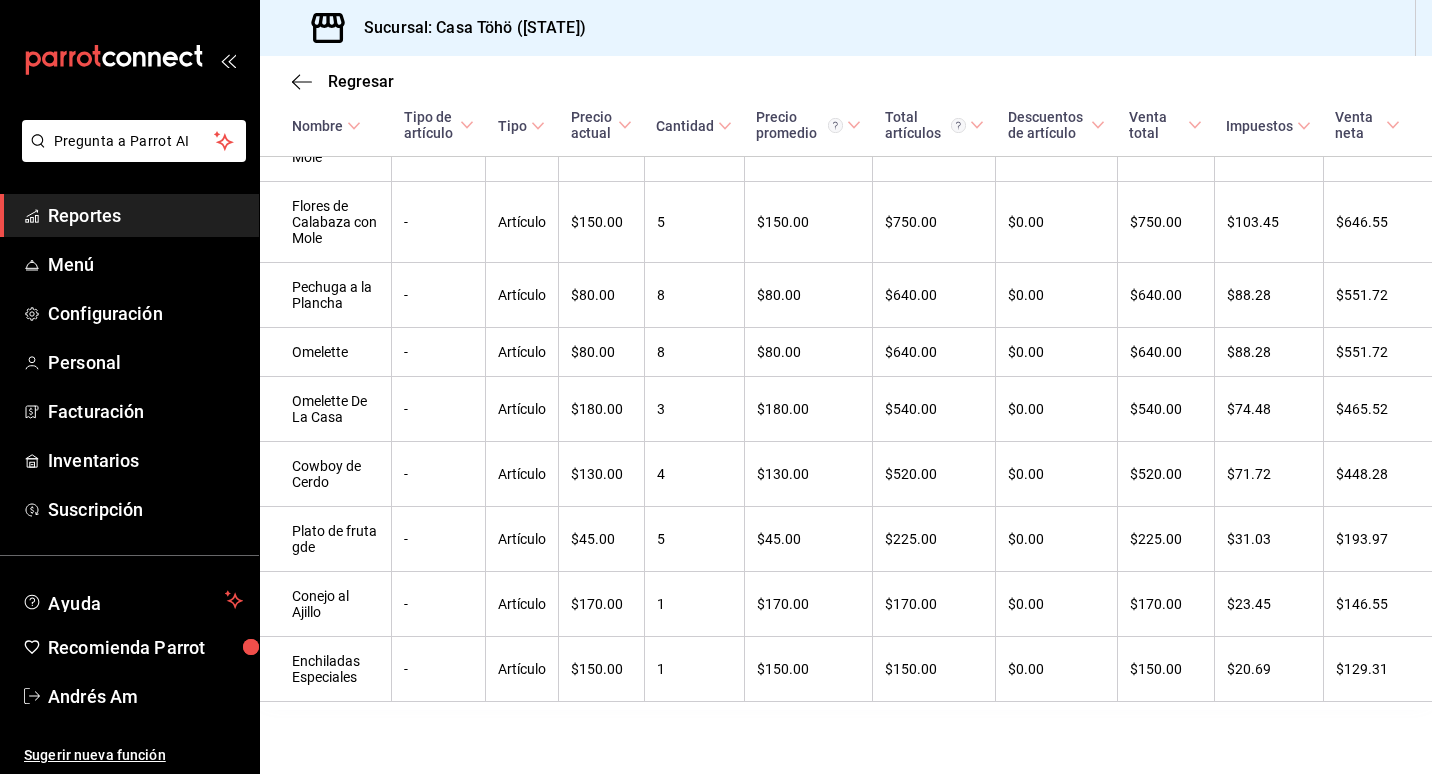 scroll, scrollTop: 1672, scrollLeft: 0, axis: vertical 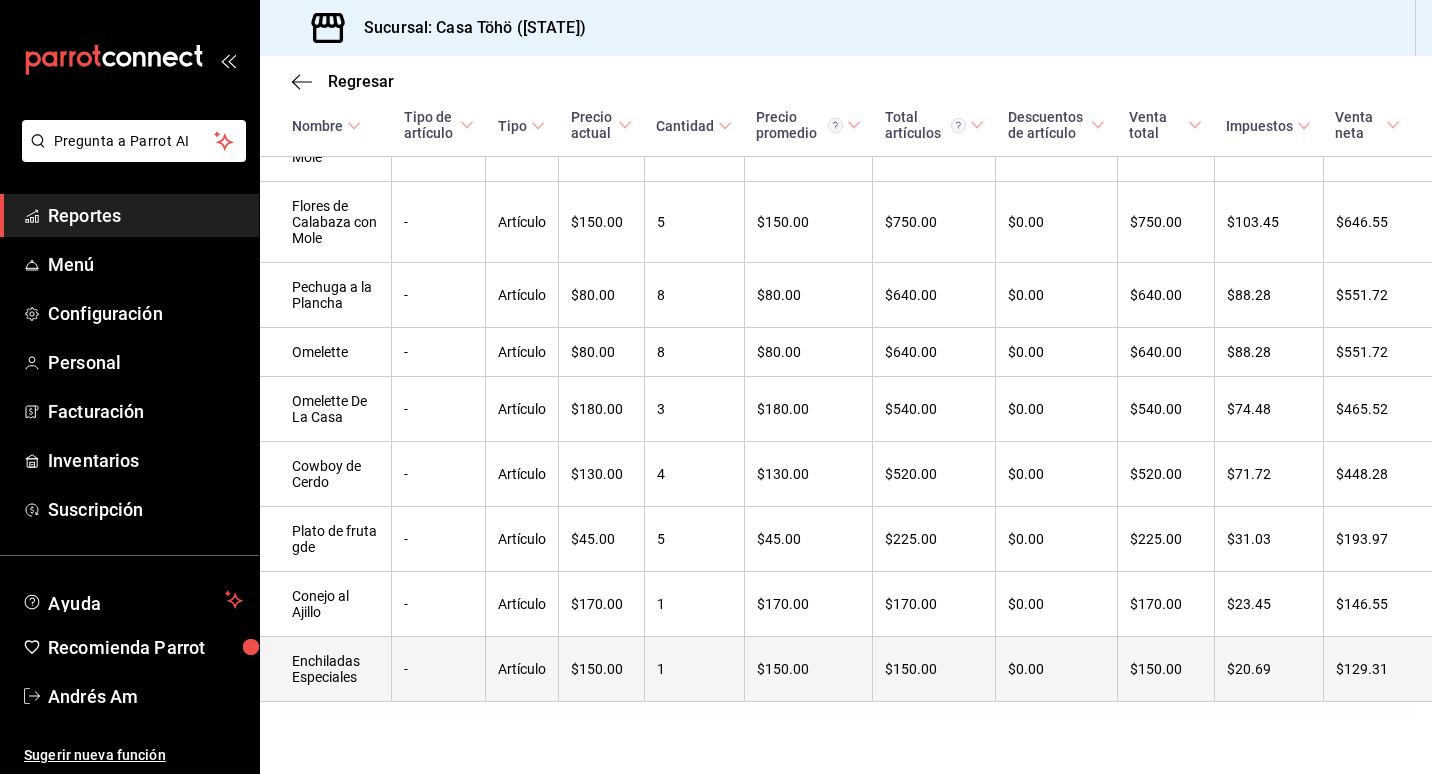 click on "Enchiladas Especiales" at bounding box center (326, 669) 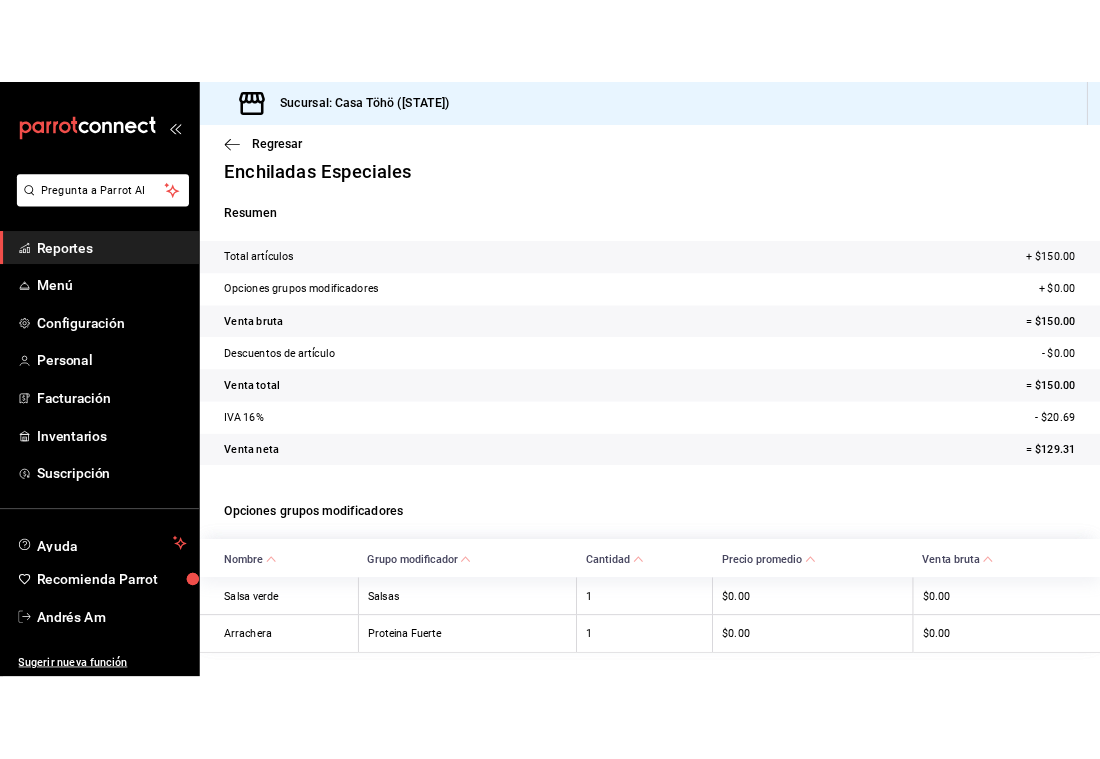 scroll, scrollTop: 75, scrollLeft: 0, axis: vertical 